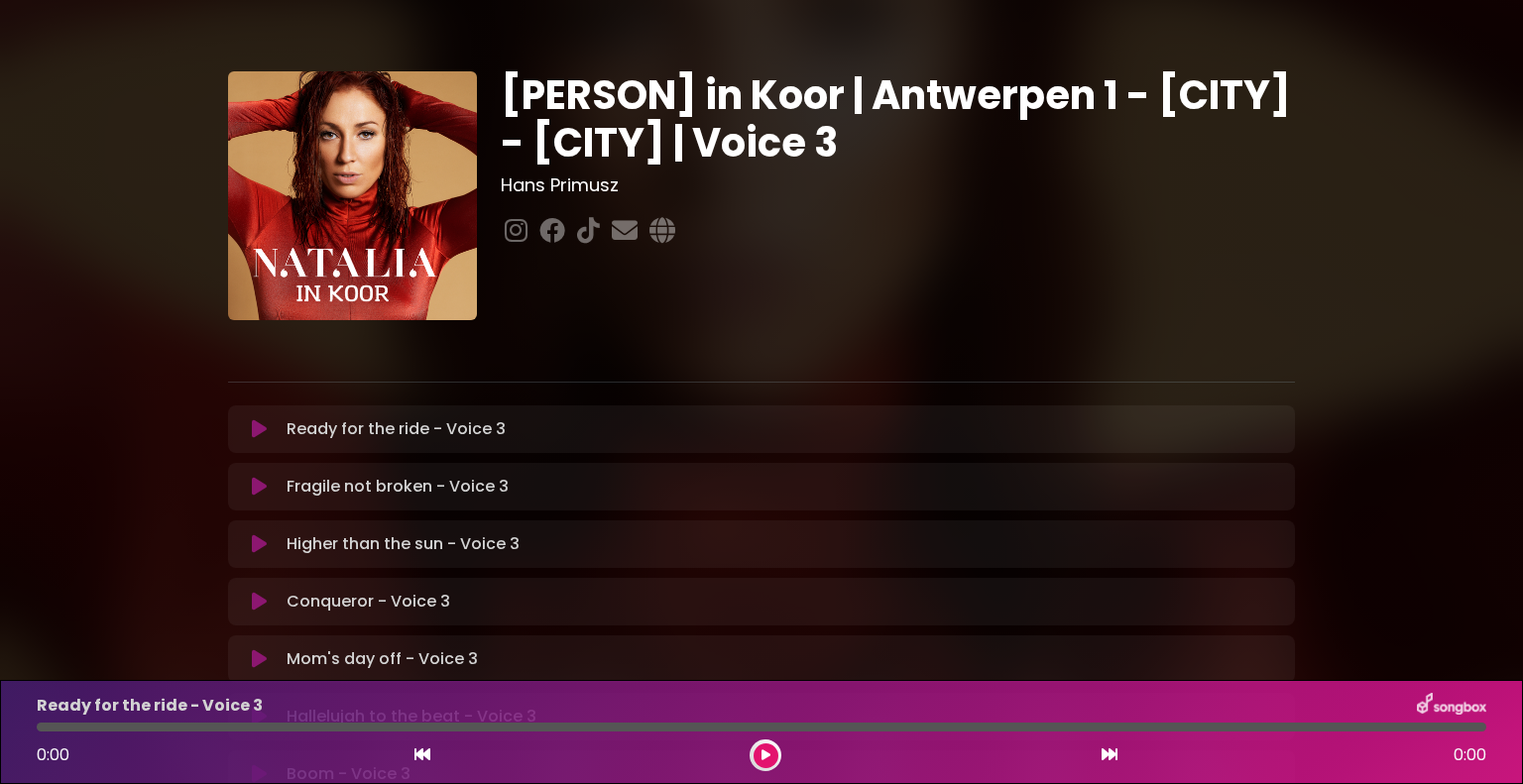 scroll, scrollTop: 0, scrollLeft: 0, axis: both 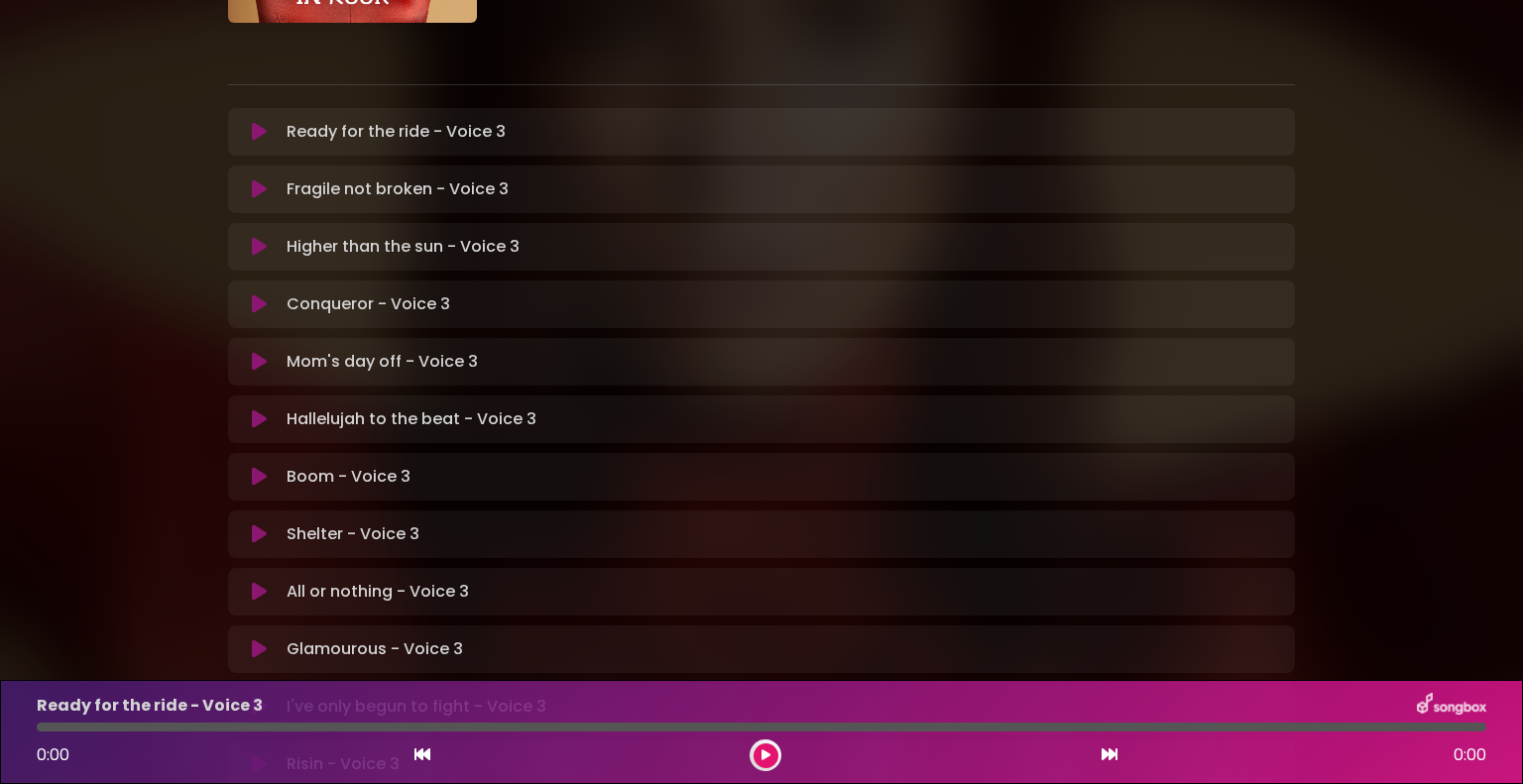 click at bounding box center (259, 534) 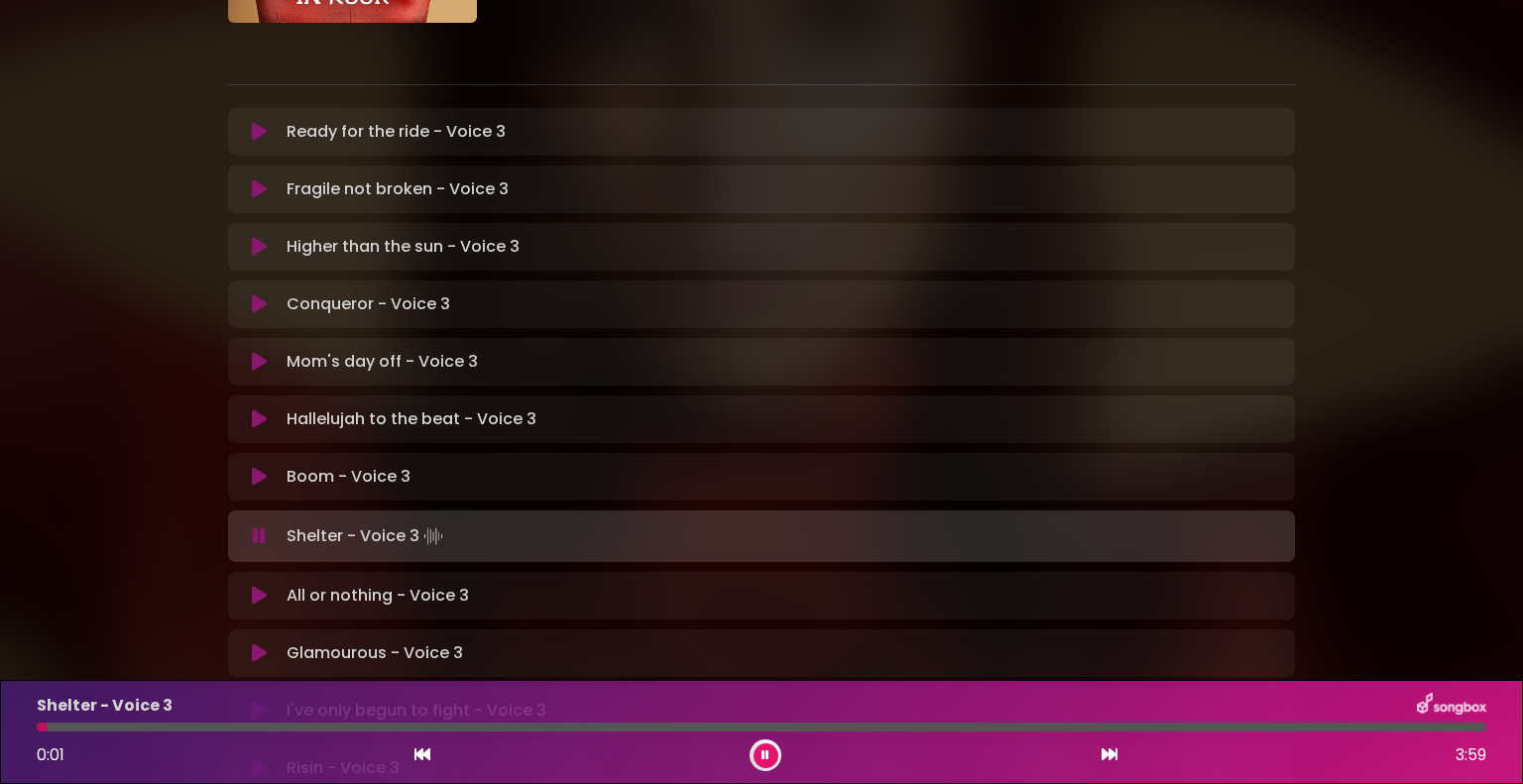 type 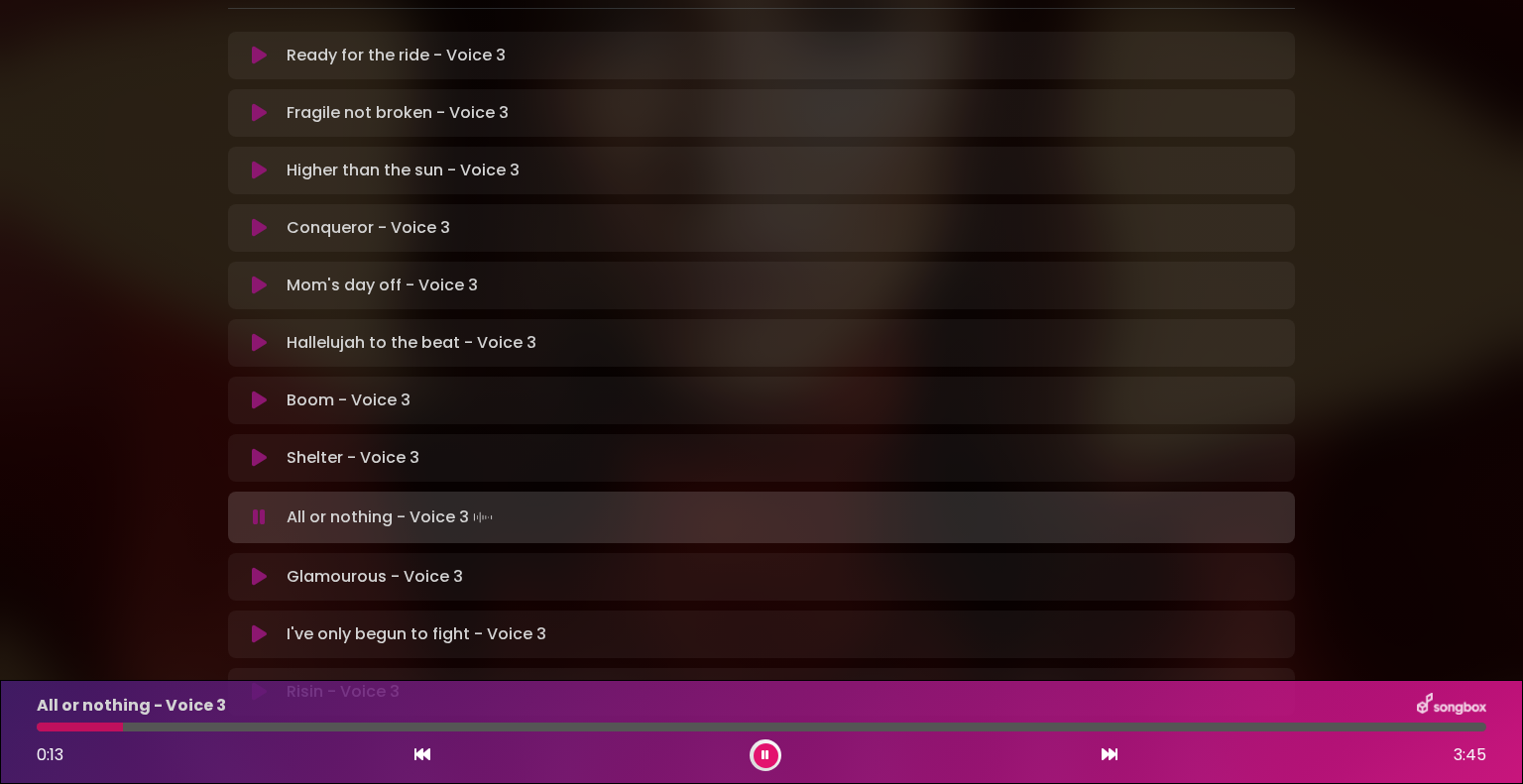 scroll, scrollTop: 496, scrollLeft: 0, axis: vertical 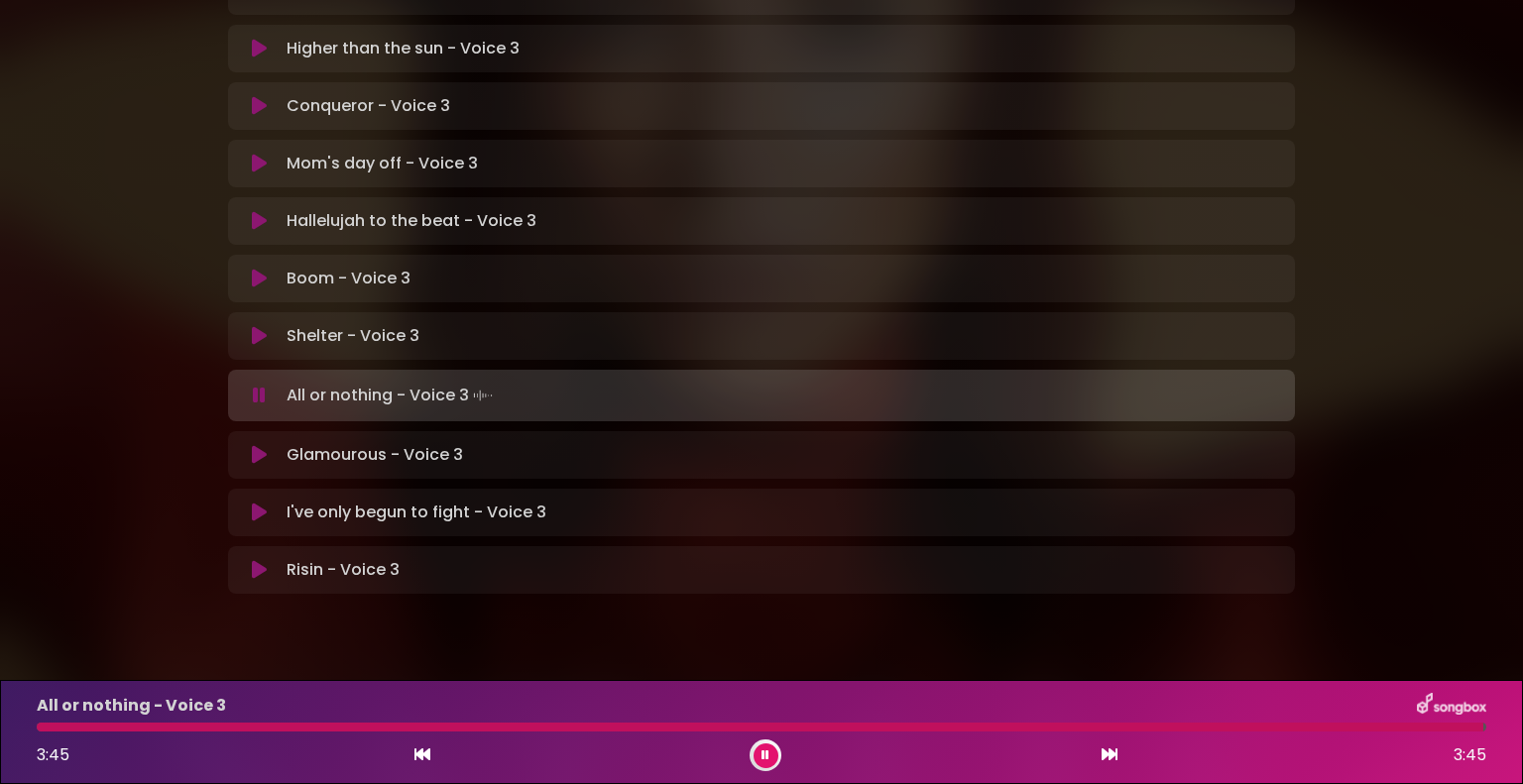 click at bounding box center [259, 395] 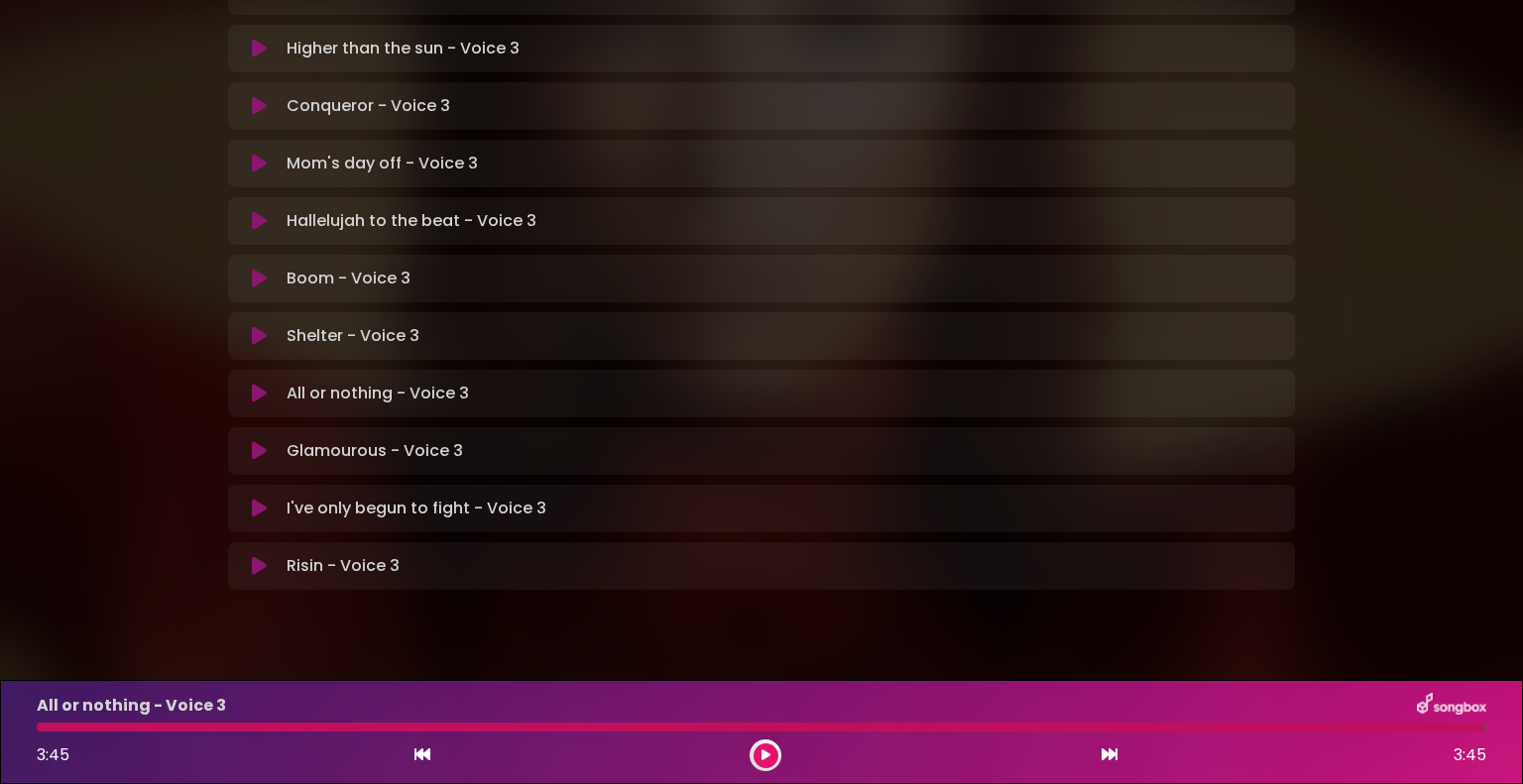 click at bounding box center (259, 451) 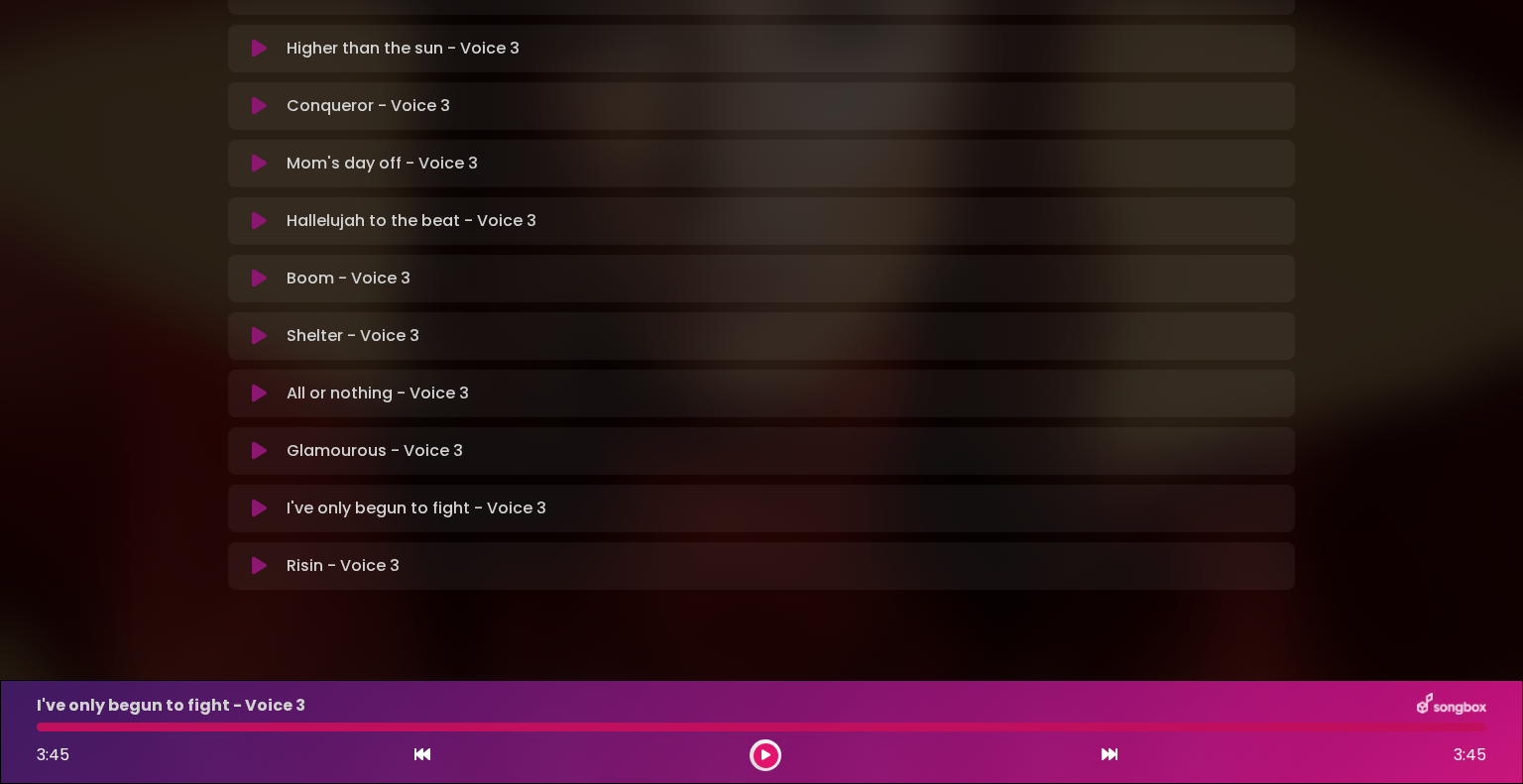 click on "Glamourous - Voice 3
Loading Track..." at bounding box center [375, 451] 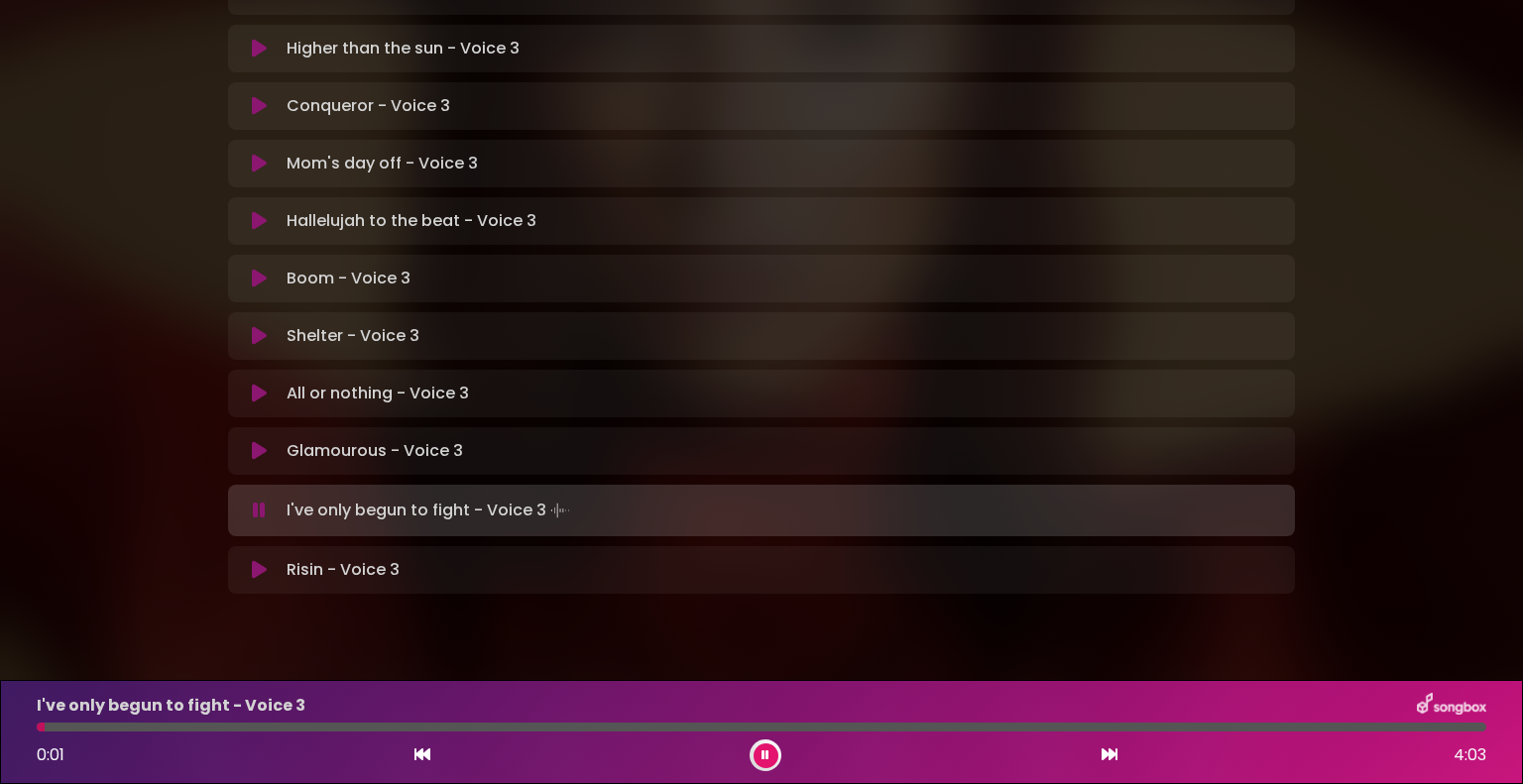 click at bounding box center (259, 510) 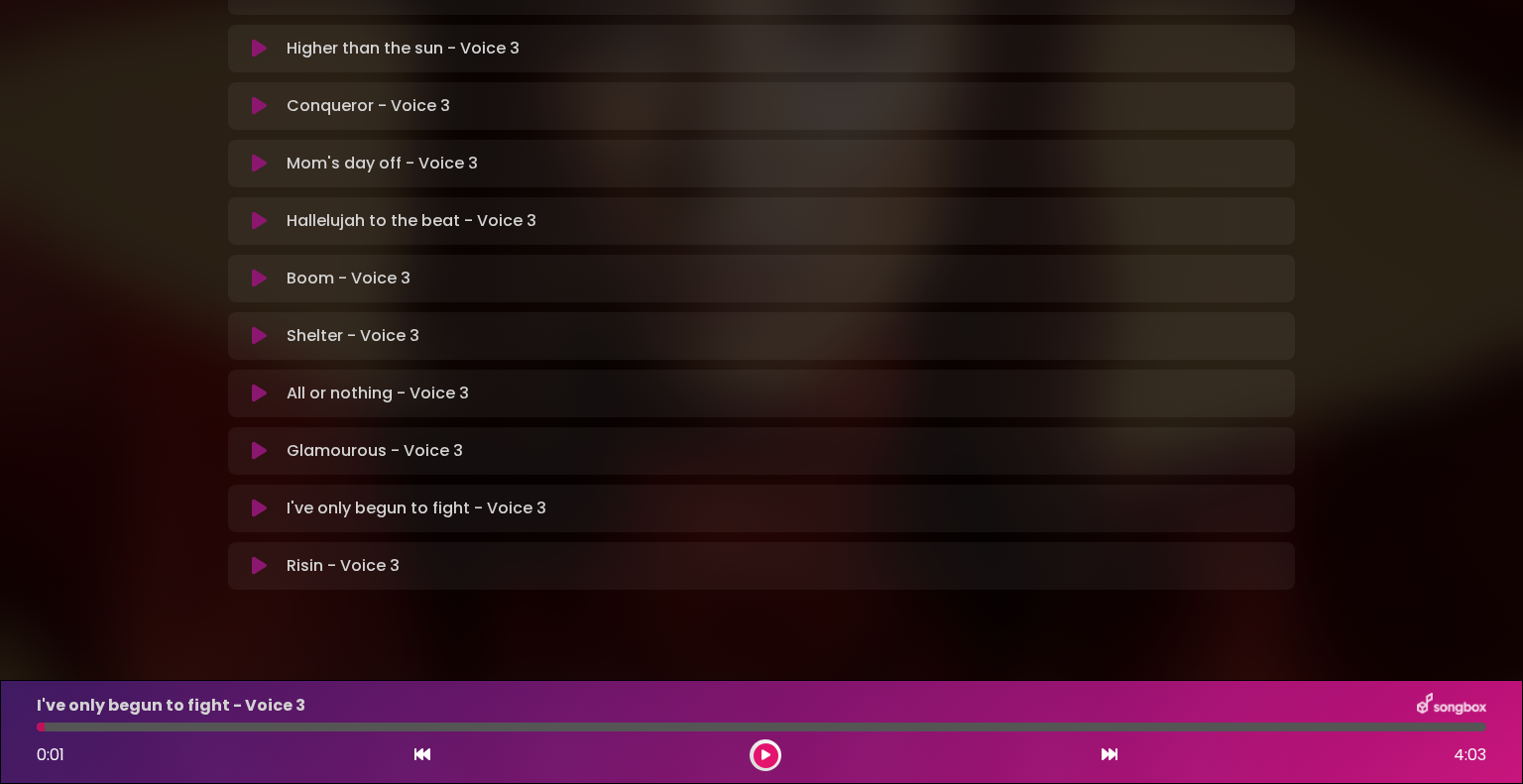 click at bounding box center (259, 508) 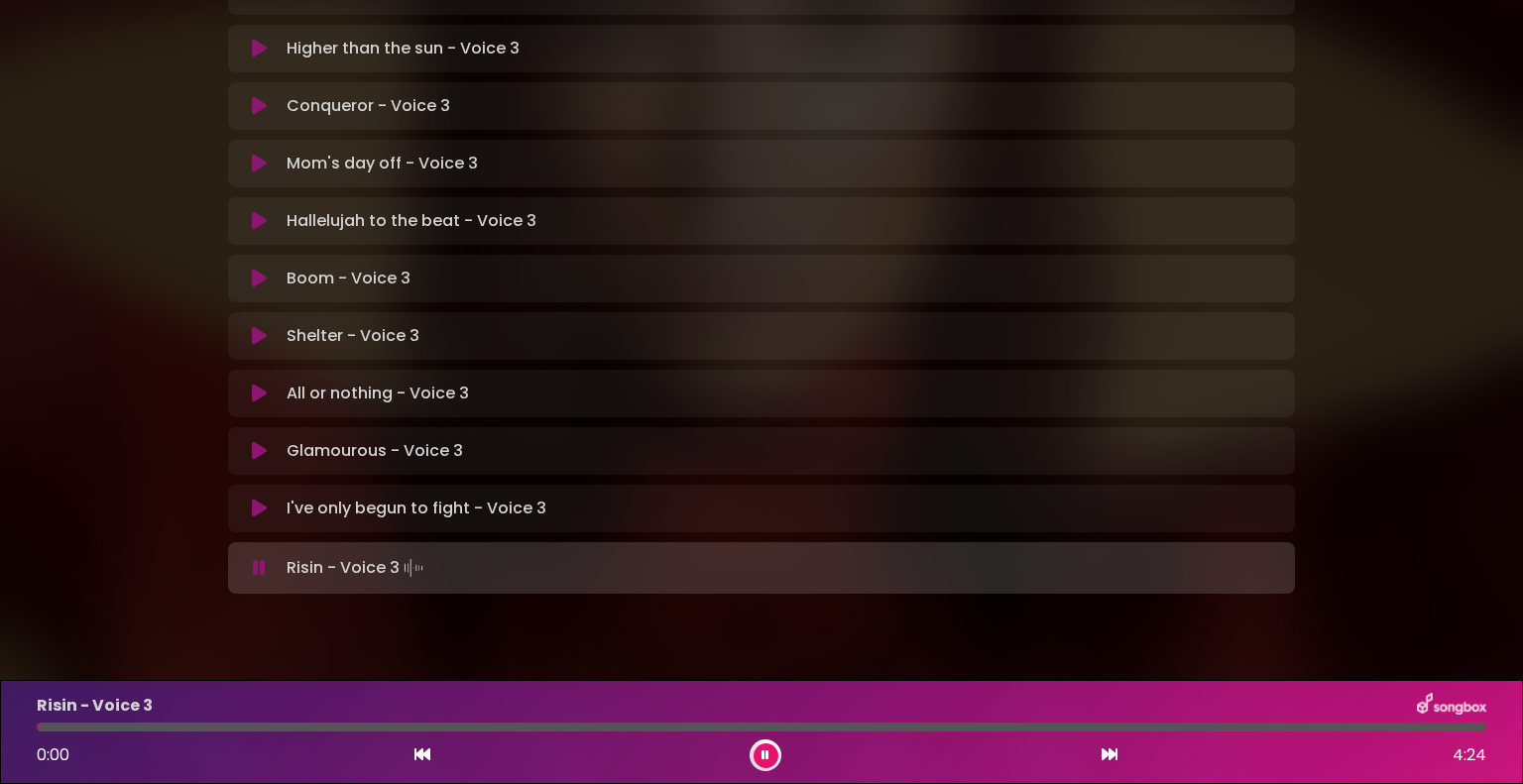 click at bounding box center (259, 568) 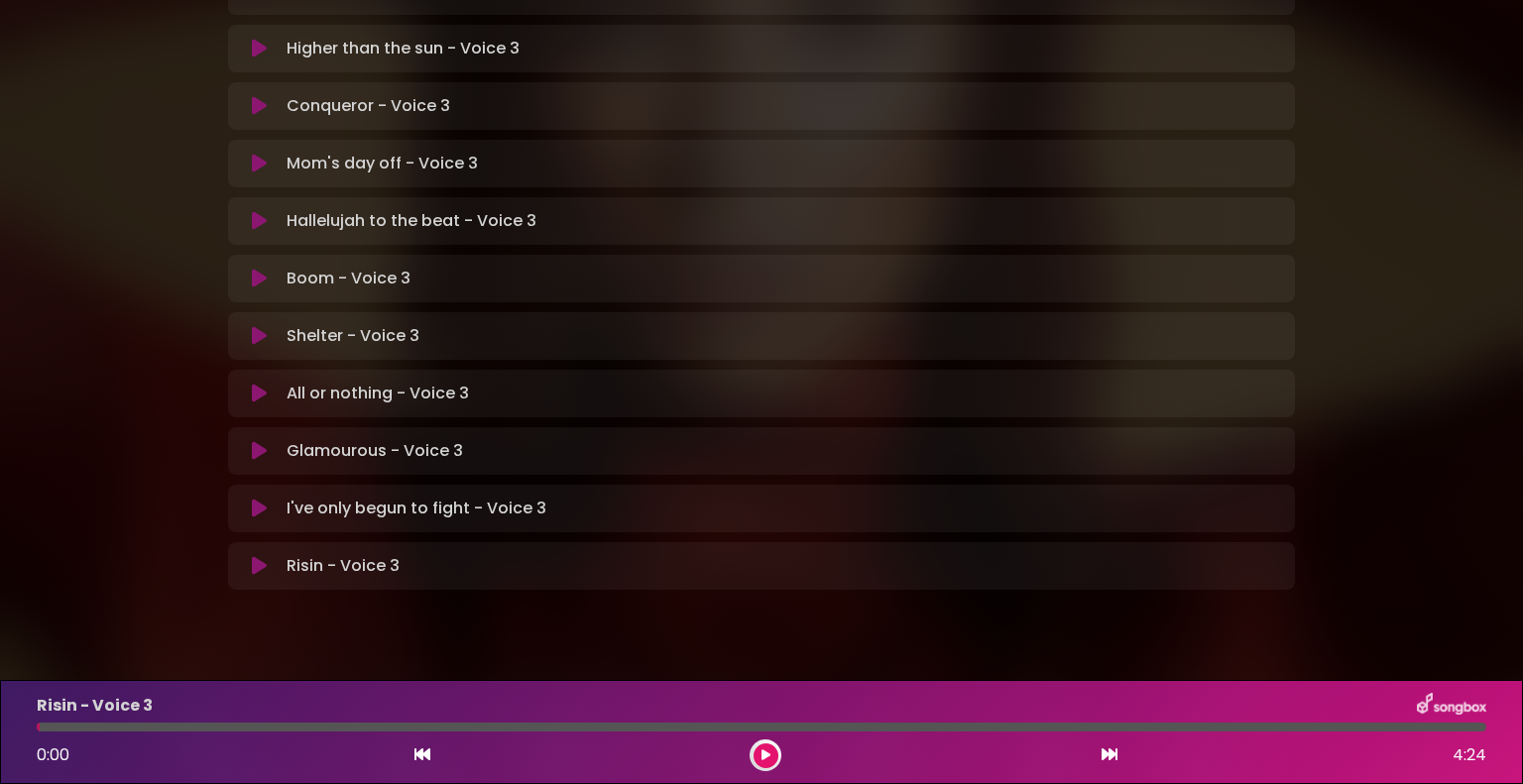 click at bounding box center (259, 566) 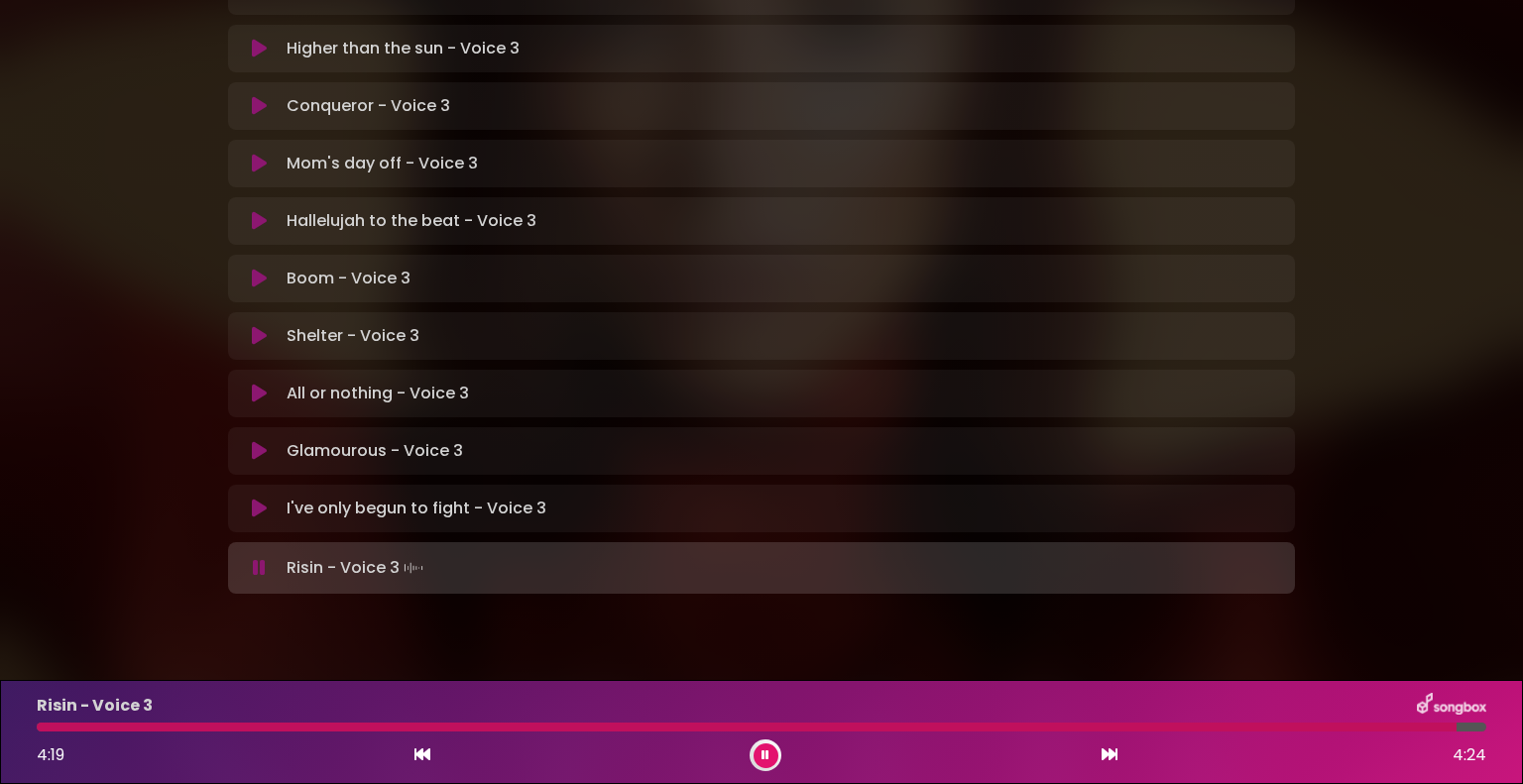 click at bounding box center (259, 568) 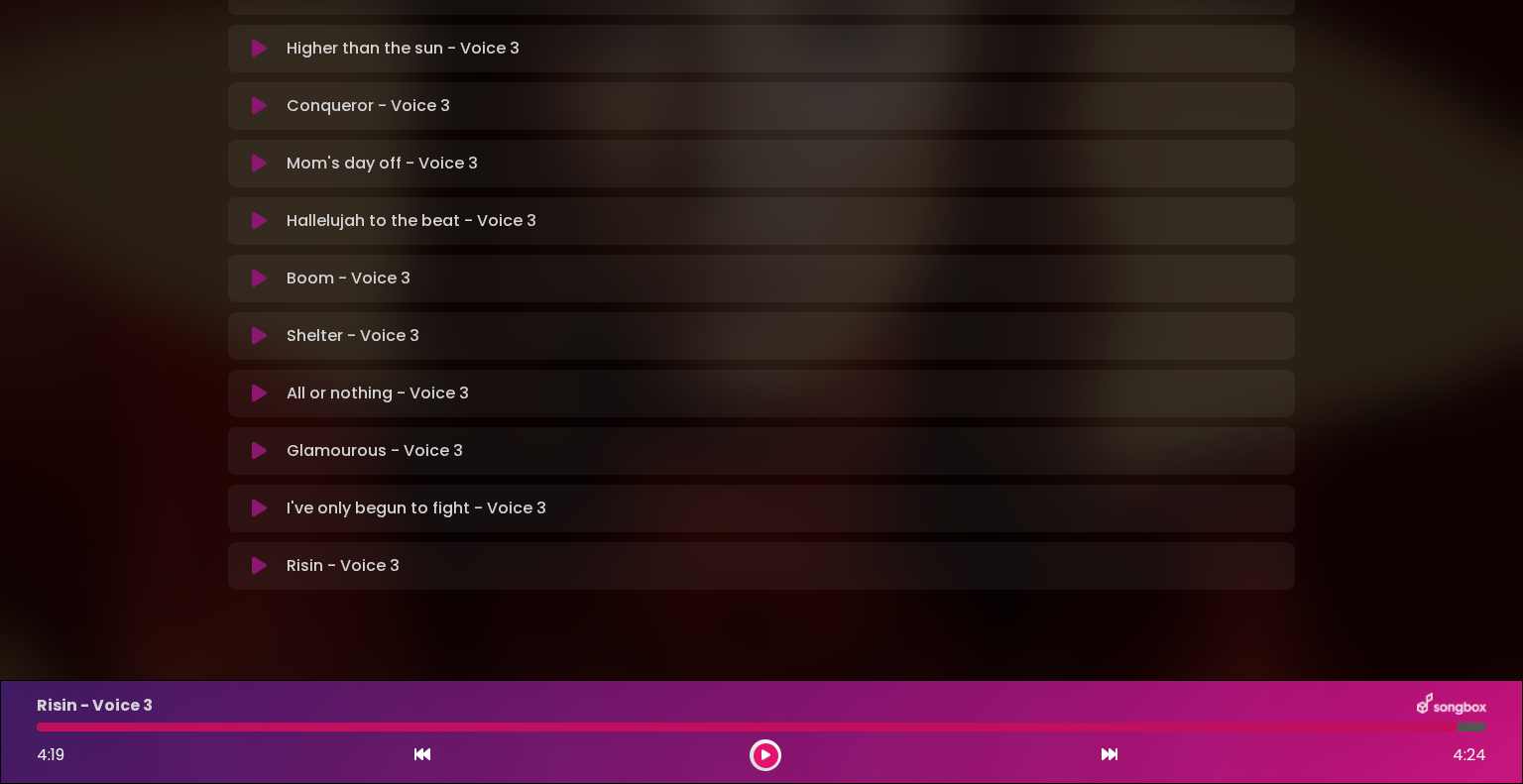 drag, startPoint x: 266, startPoint y: 560, endPoint x: 1522, endPoint y: 430, distance: 1262.7098 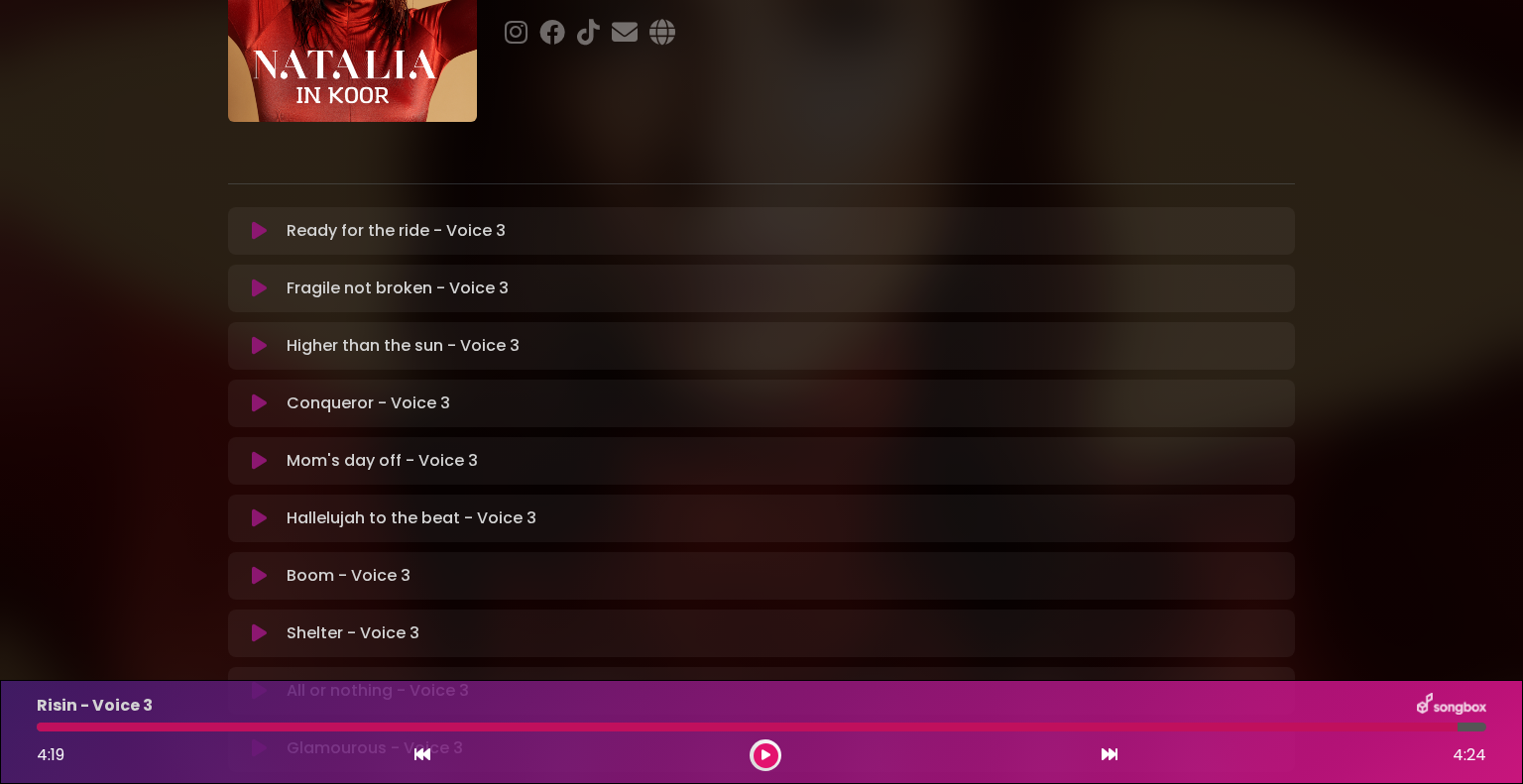 scroll, scrollTop: 31, scrollLeft: 0, axis: vertical 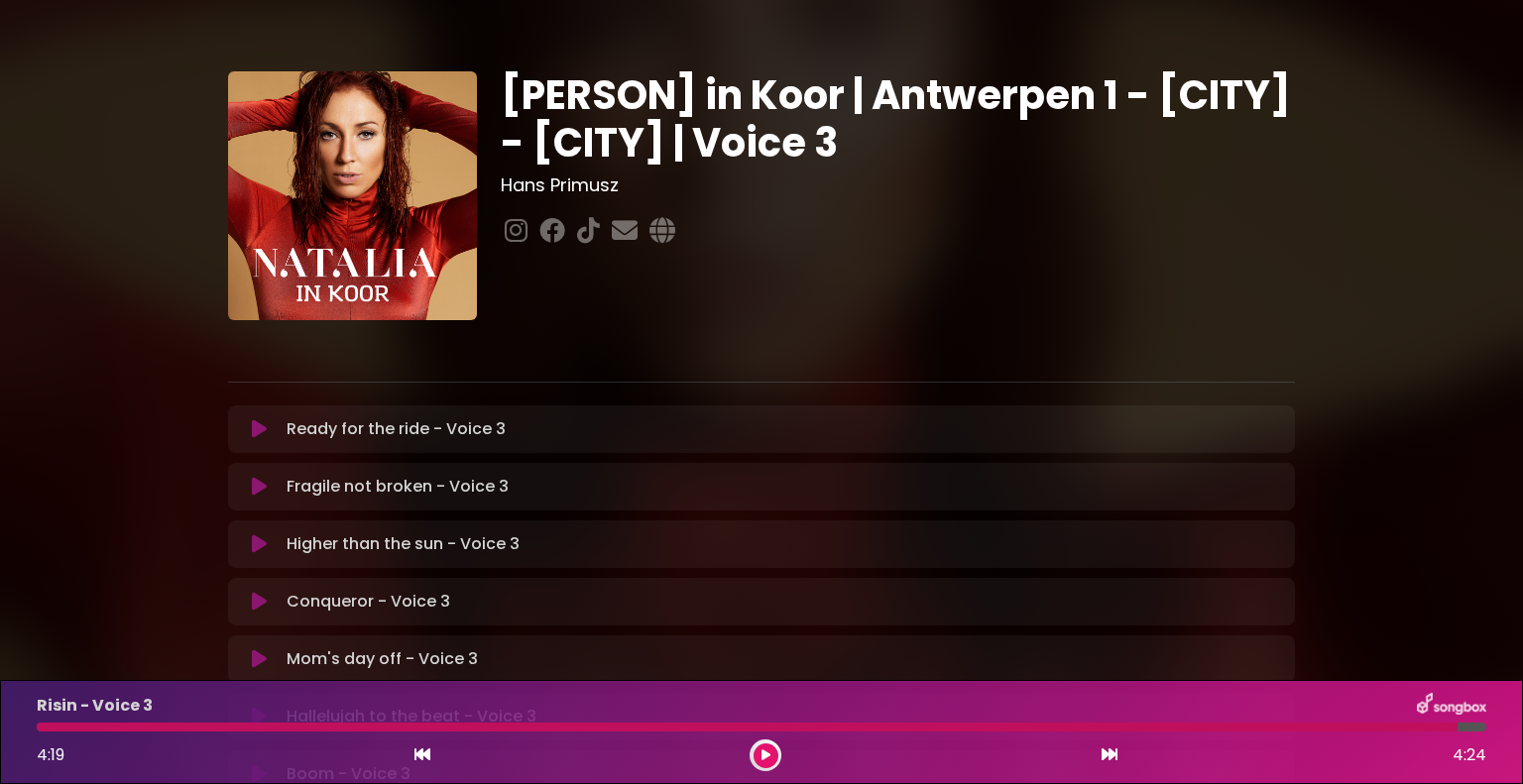 click on "[PERSON] in Koor | [CITY] | [CITY] - [CITY] | Voice 3
[FIRST] [LAST]" at bounding box center [762, 571] 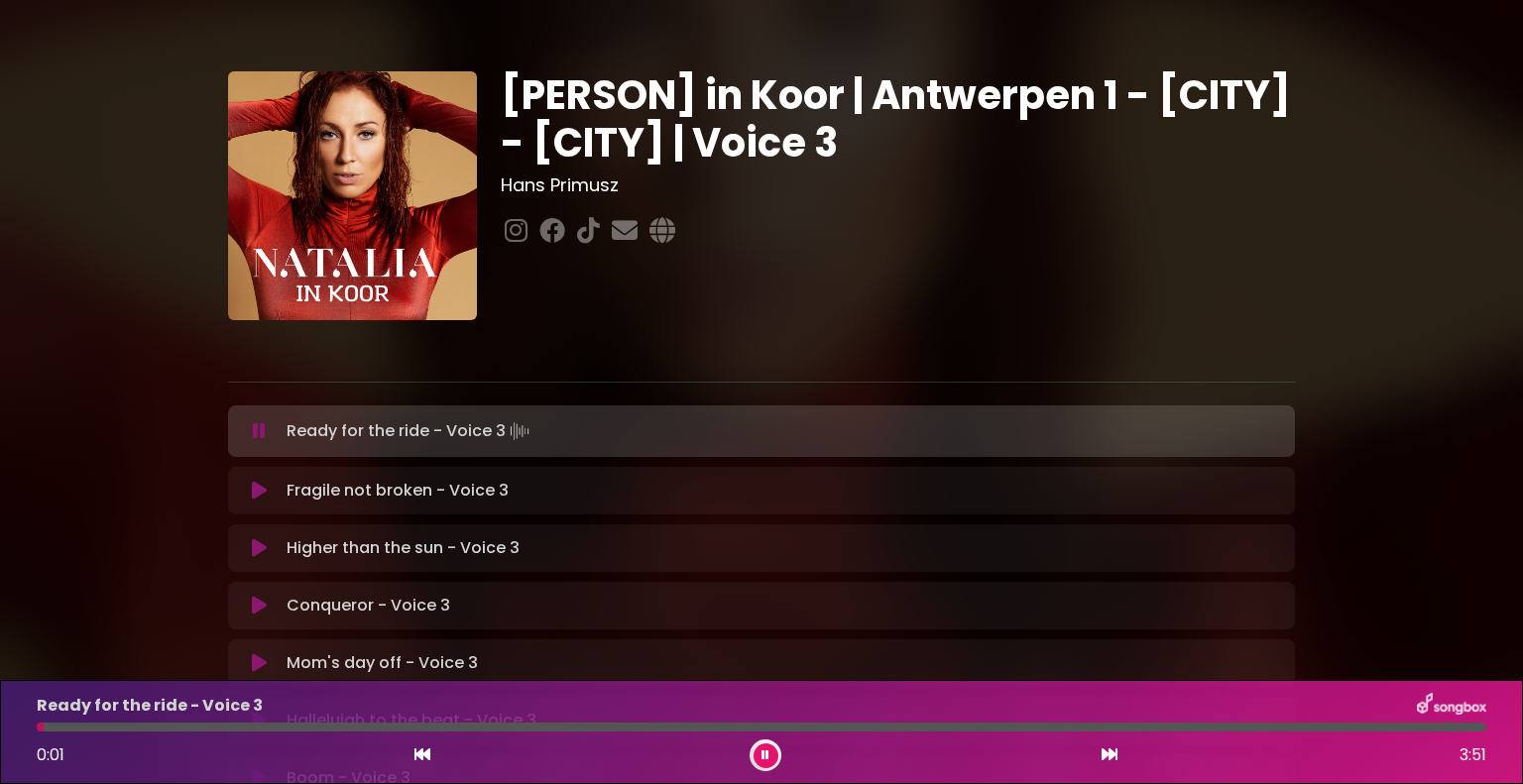 click on "Ready for the ride - Voice 3
Loading Track..." at bounding box center [410, 431] 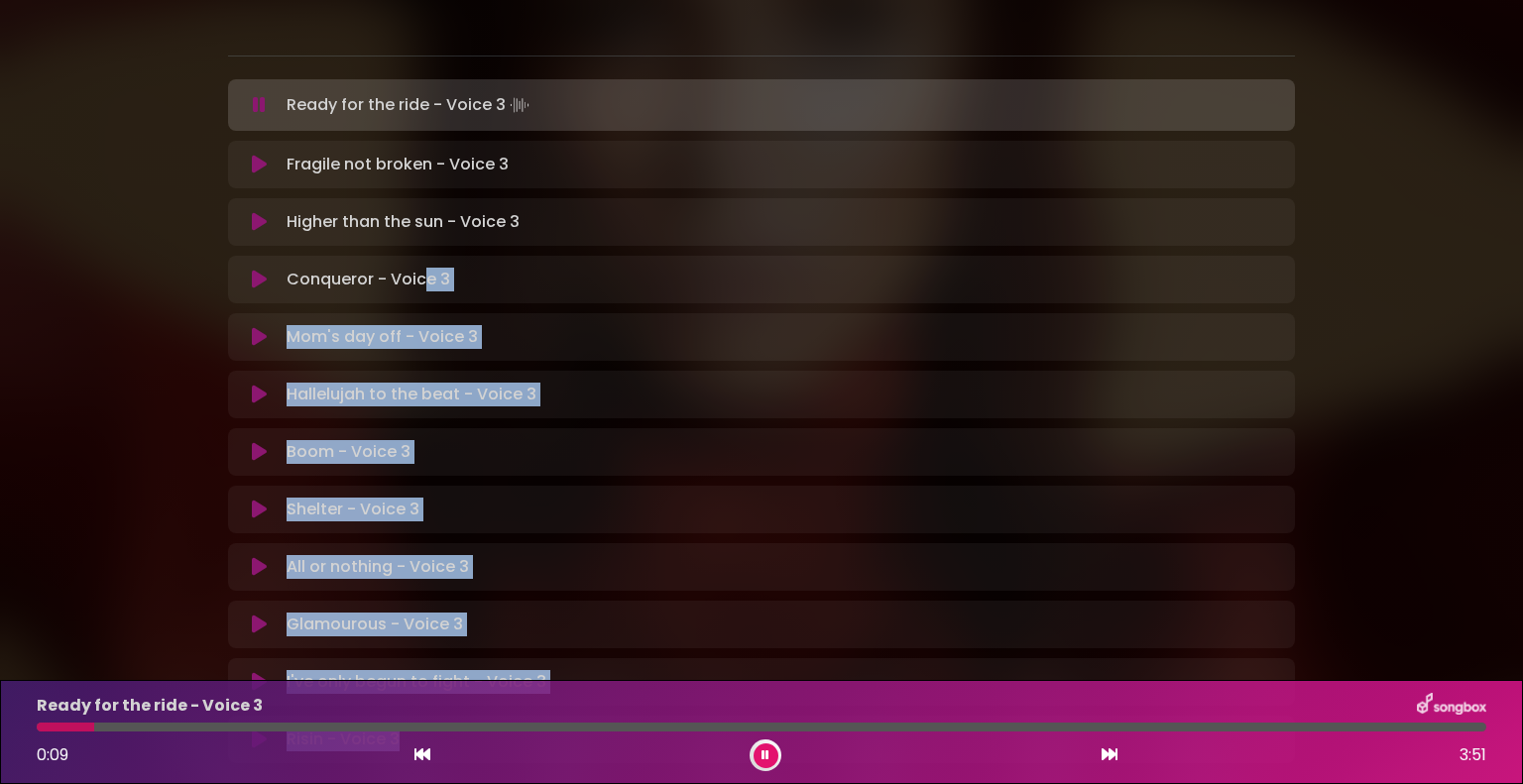 scroll, scrollTop: 534, scrollLeft: 0, axis: vertical 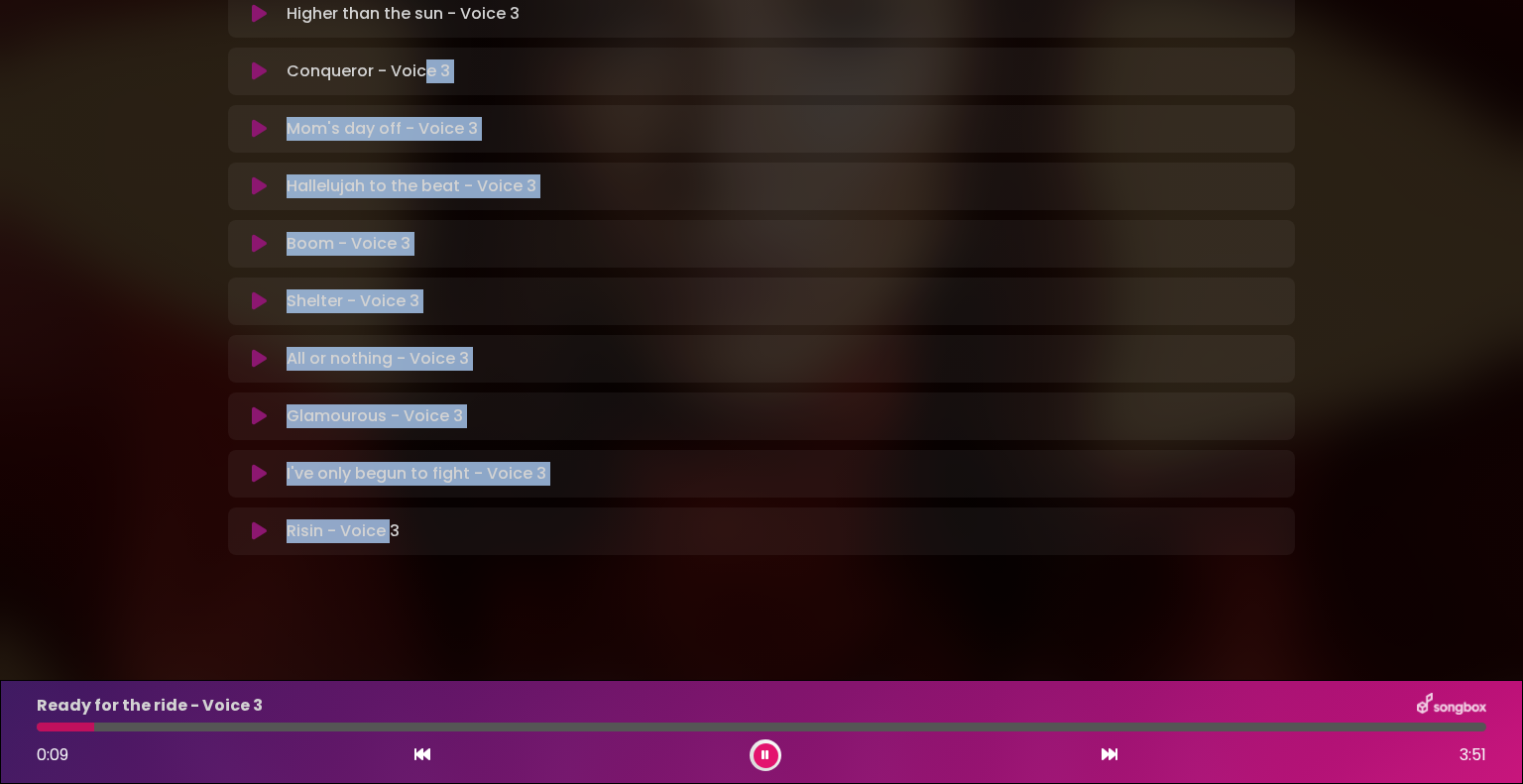 drag, startPoint x: 424, startPoint y: 621, endPoint x: 389, endPoint y: 820, distance: 202.05445 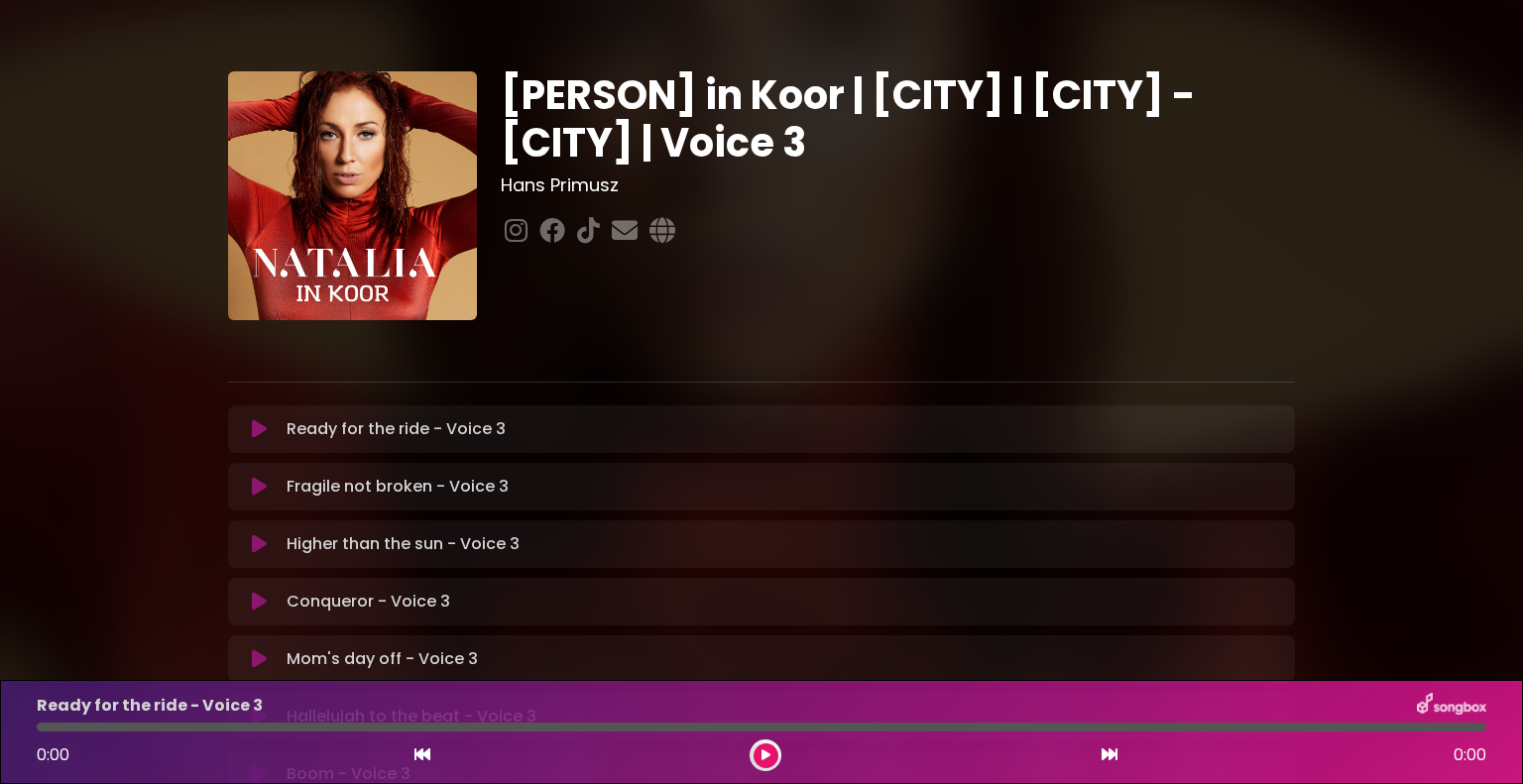 scroll, scrollTop: 0, scrollLeft: 0, axis: both 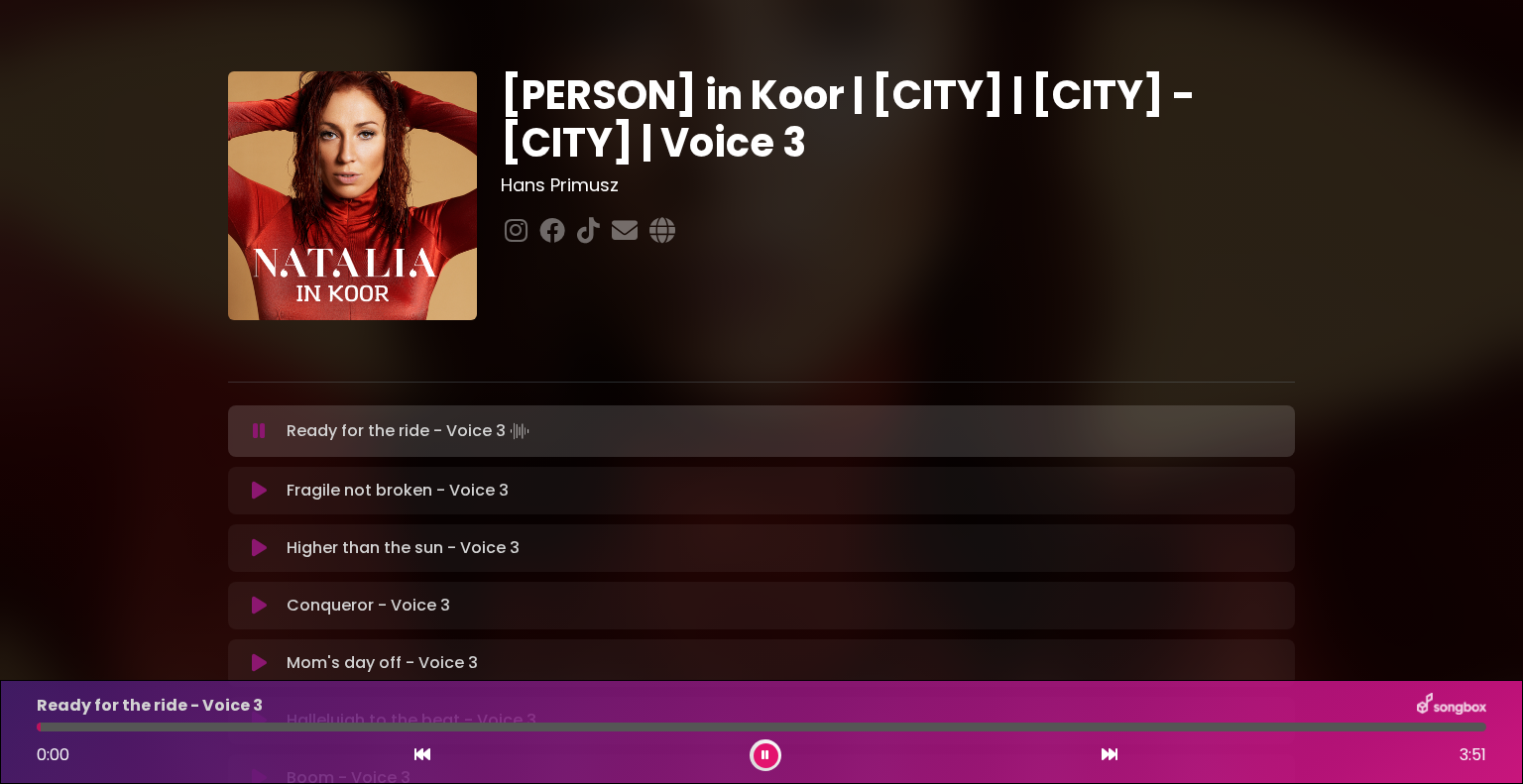 type 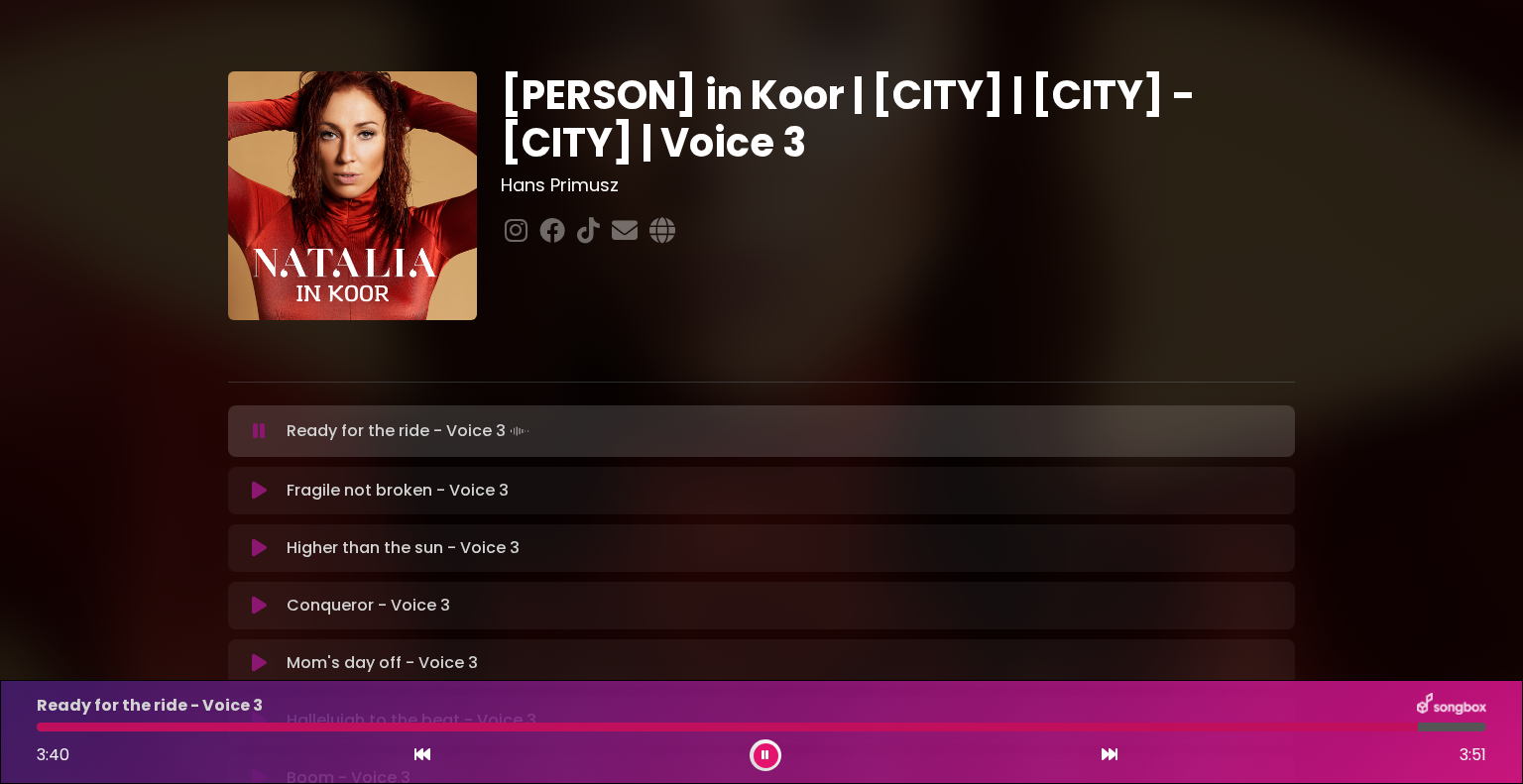 click at bounding box center (259, 431) 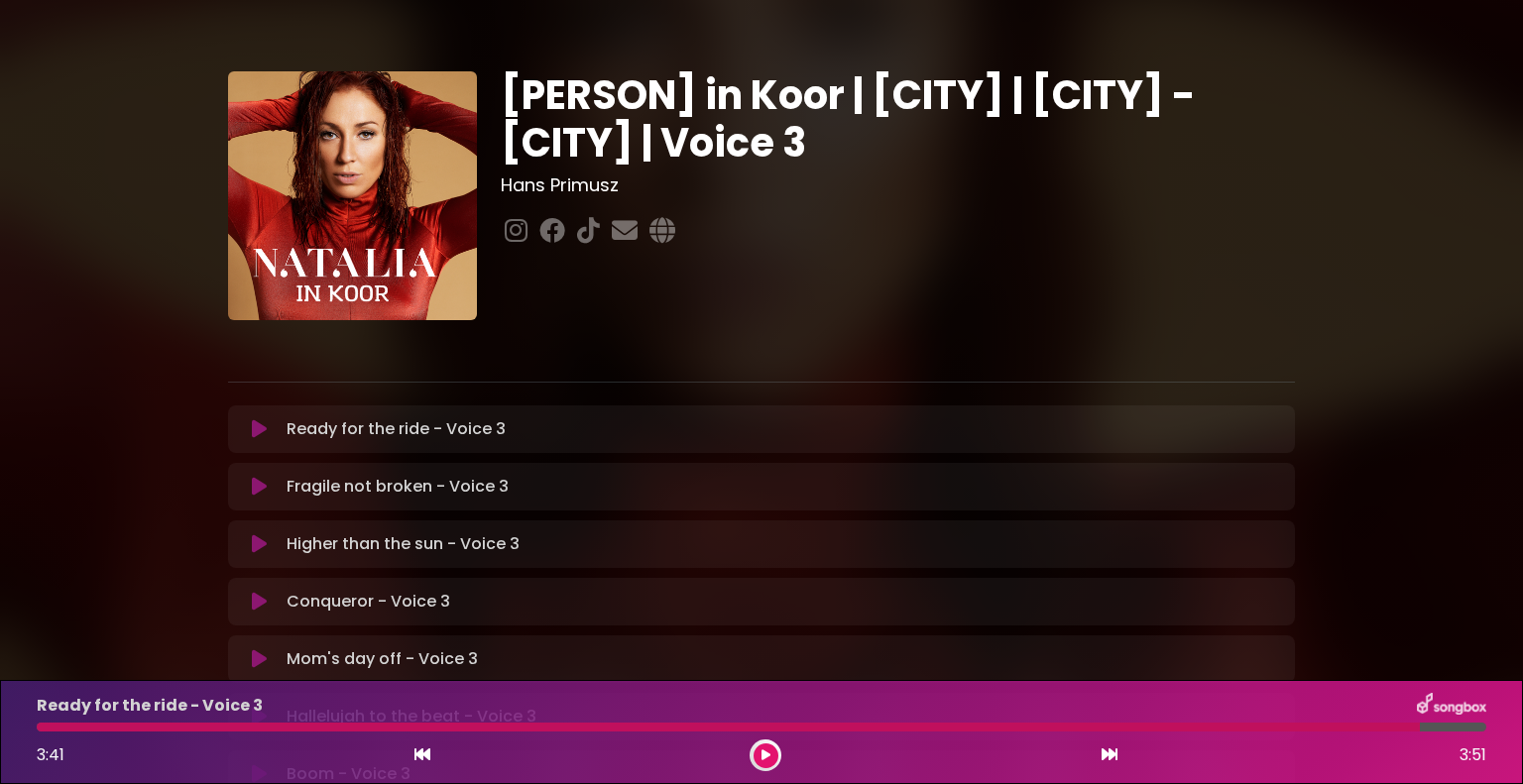 click at bounding box center [259, 429] 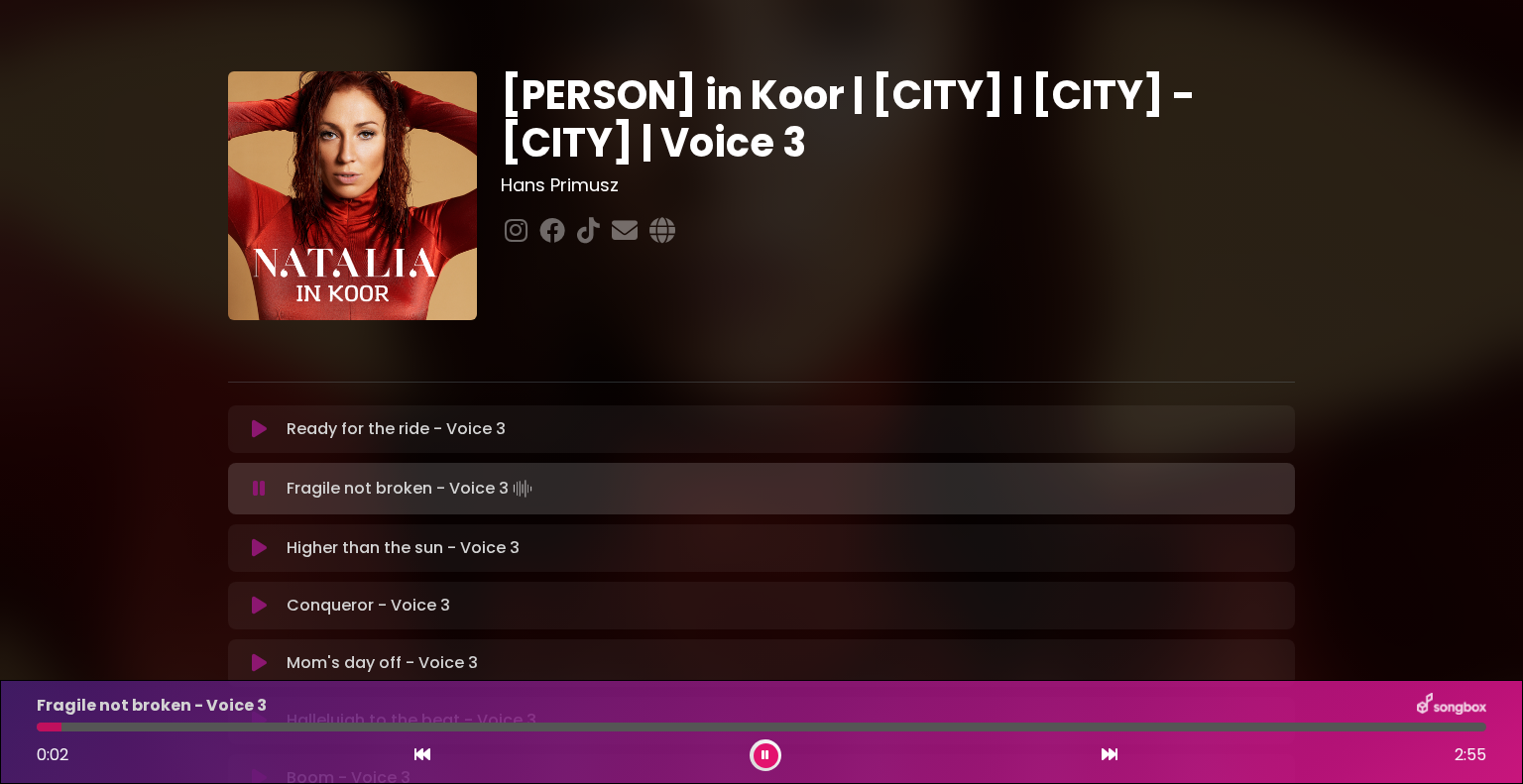 click at bounding box center (259, 429) 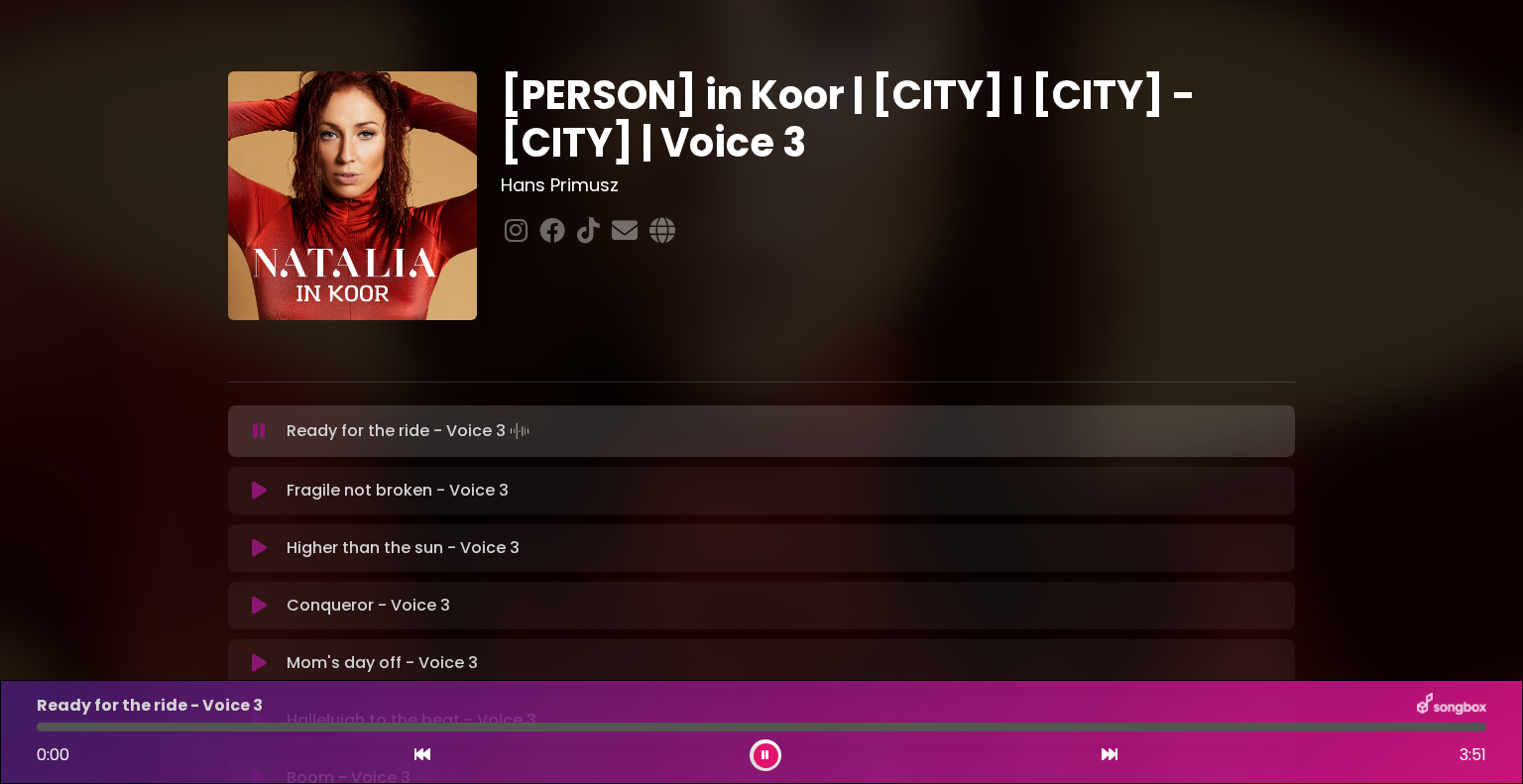click at bounding box center (259, 431) 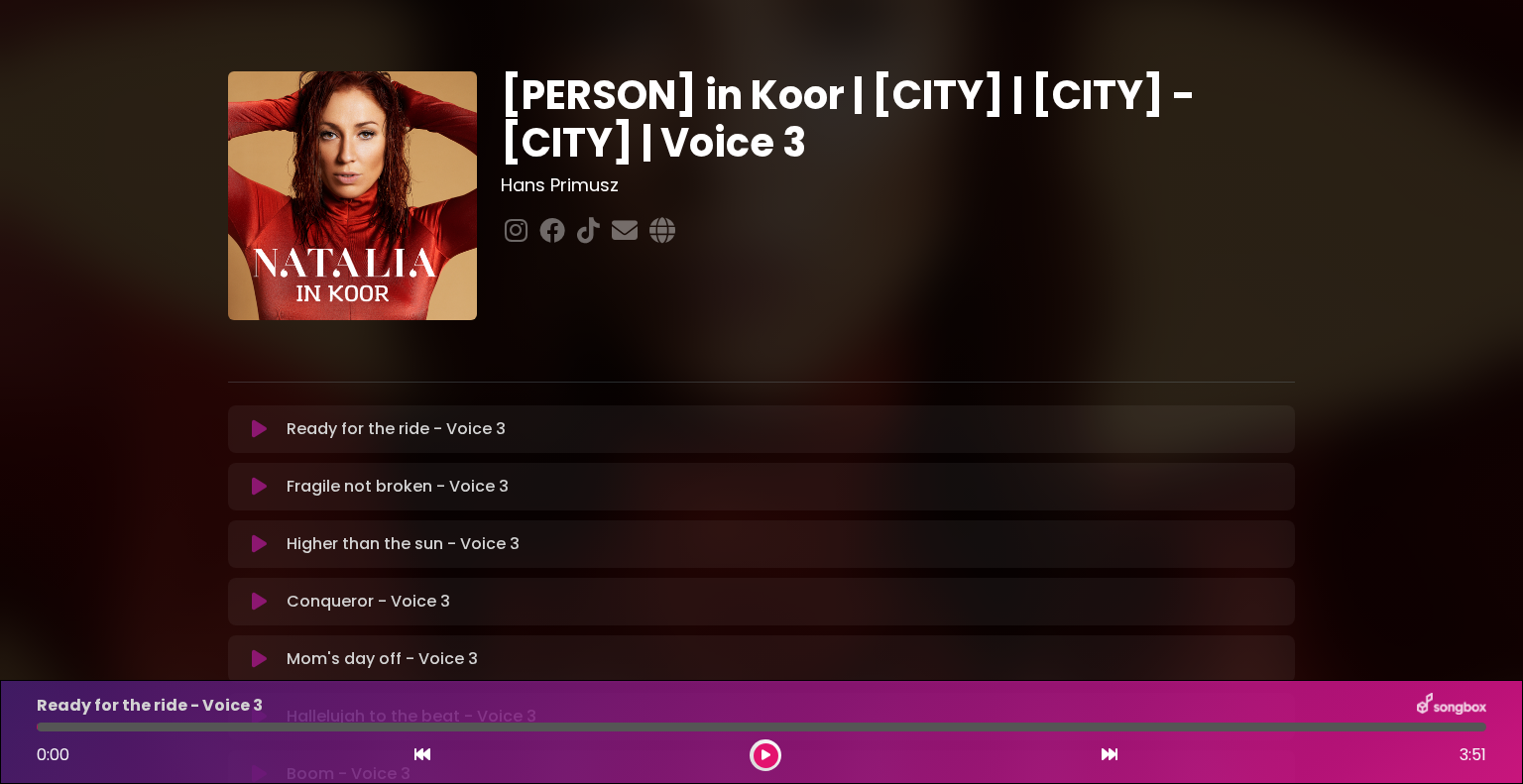 click at bounding box center [259, 429] 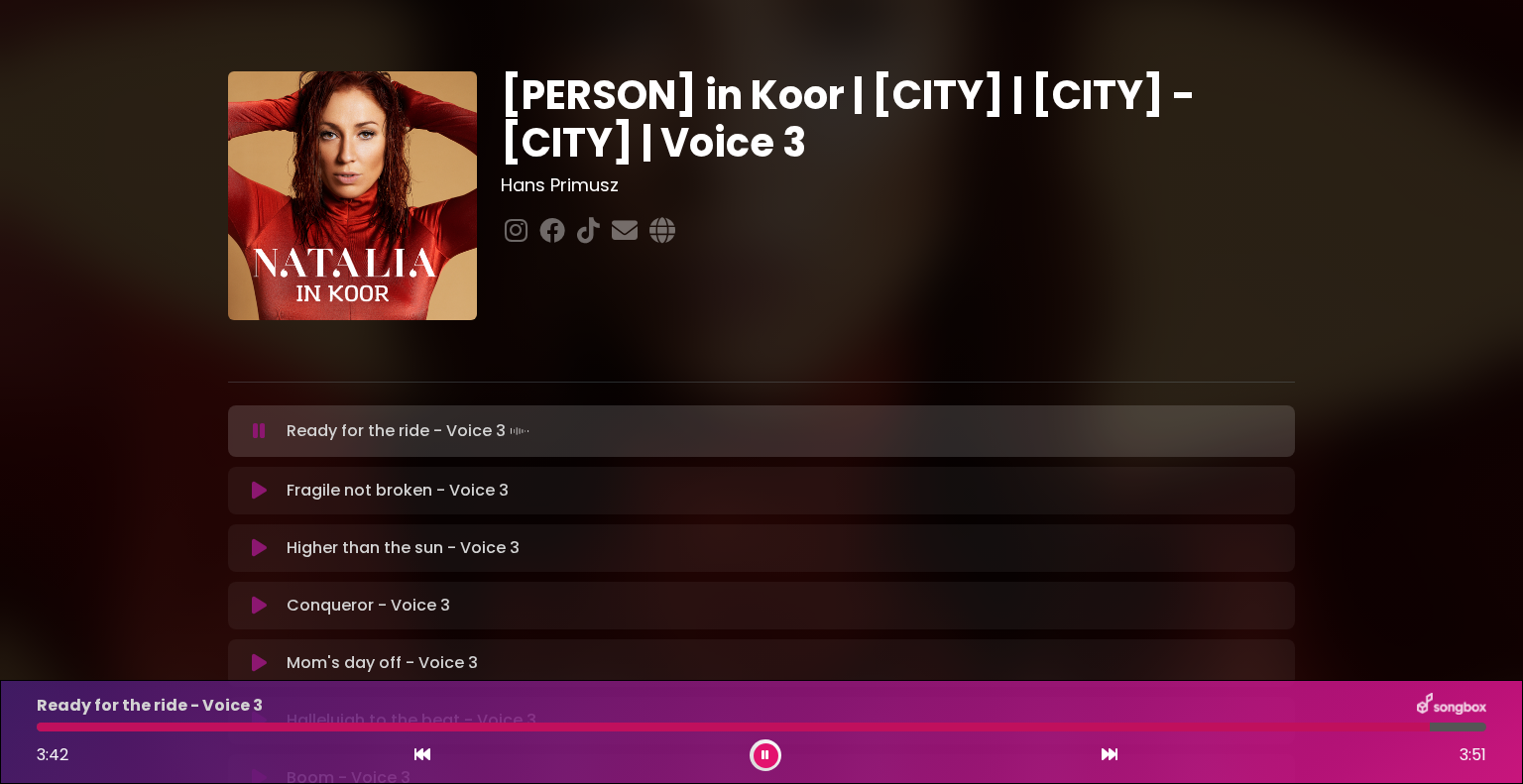 click at bounding box center (259, 431) 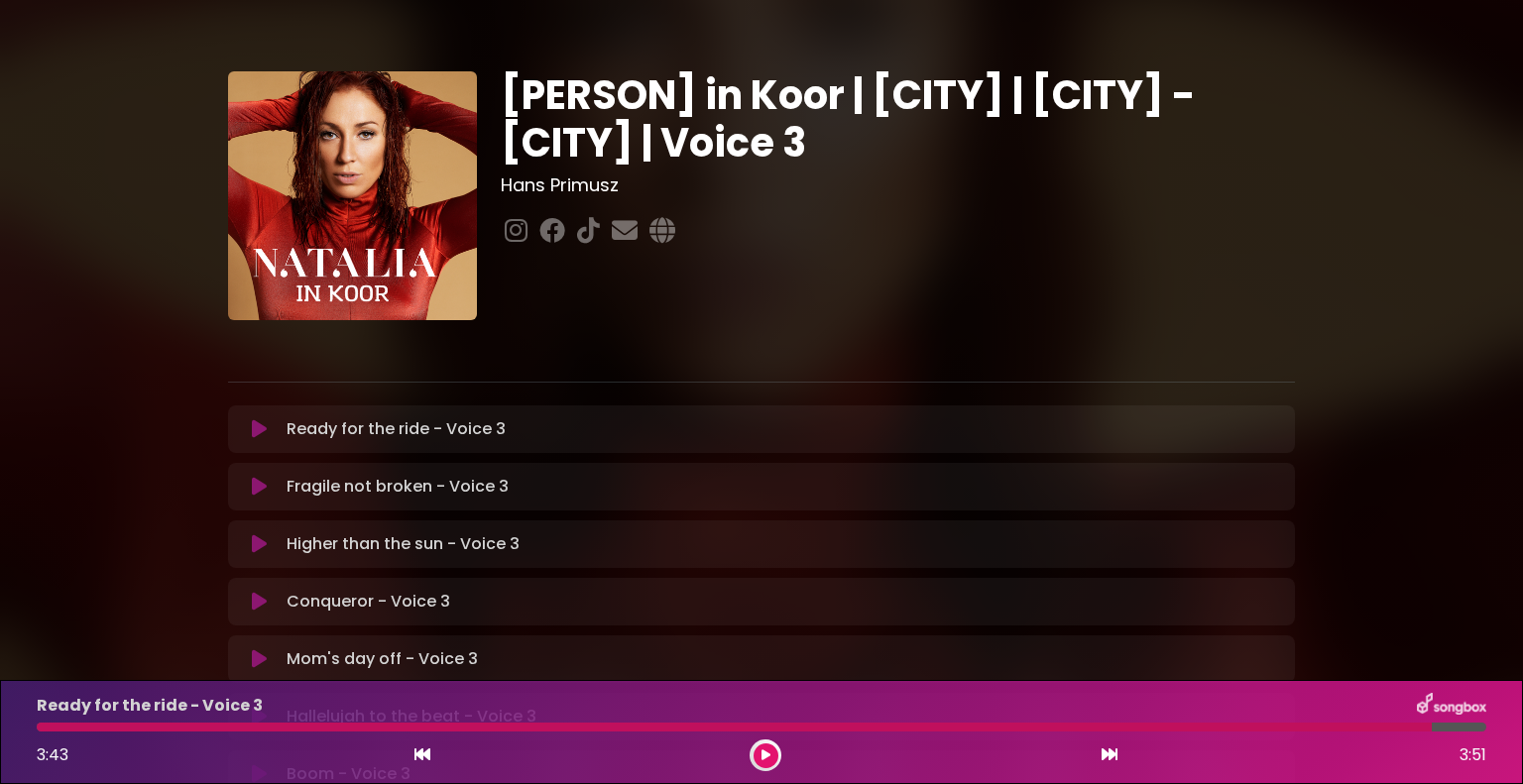 click at bounding box center [259, 429] 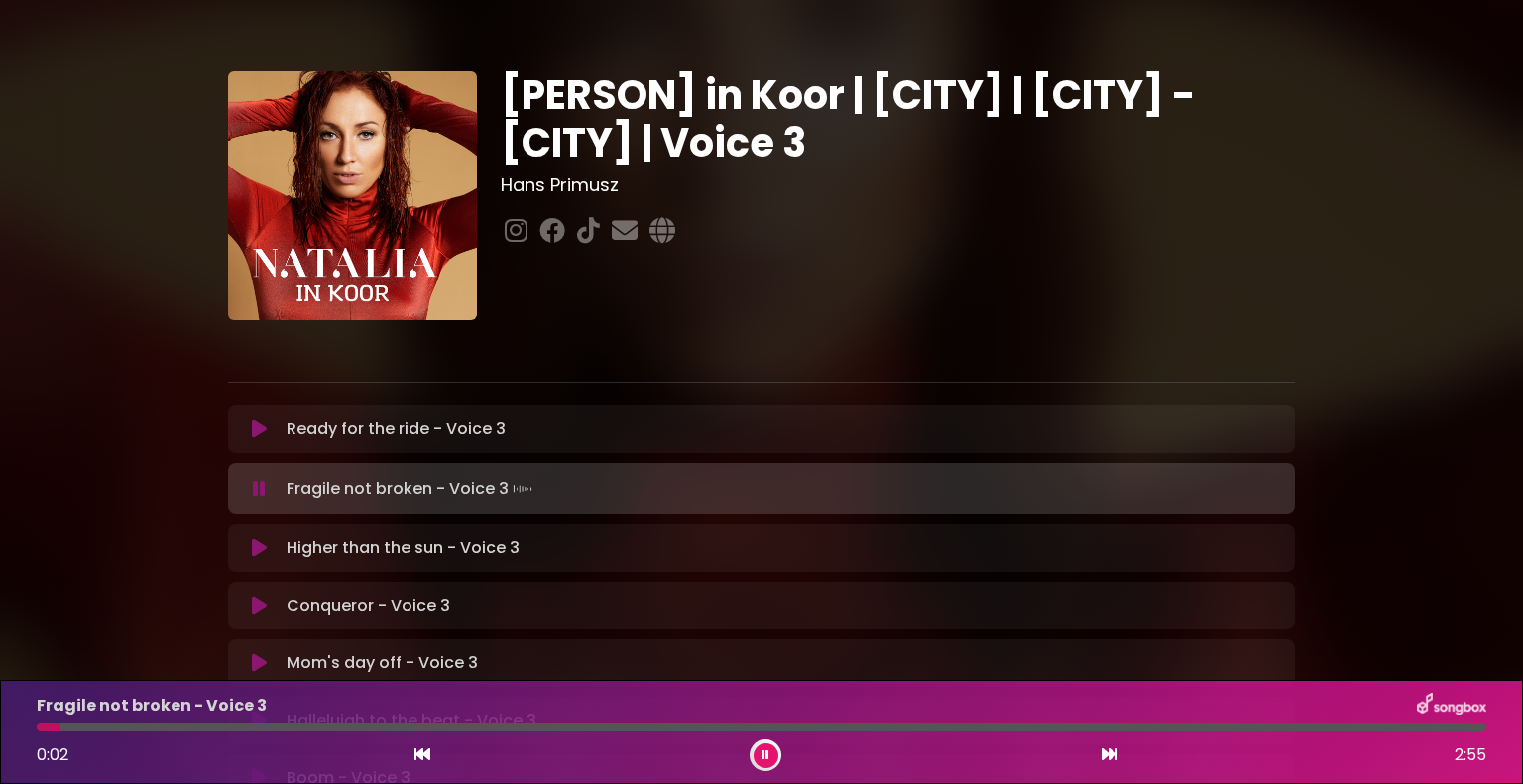 click on "Ready for the ride - Voice 3
Loading Track..." at bounding box center [396, 429] 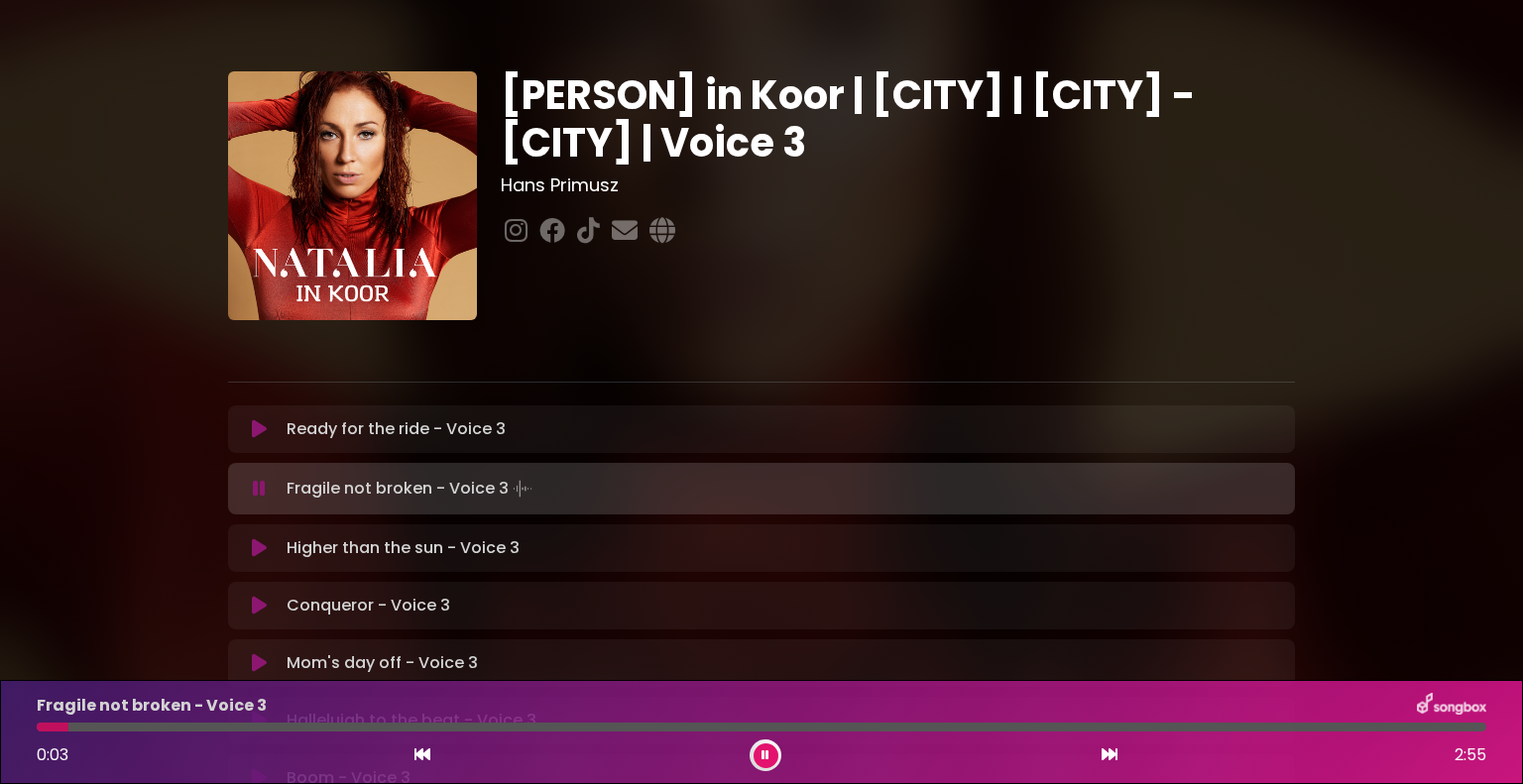 click at bounding box center [259, 429] 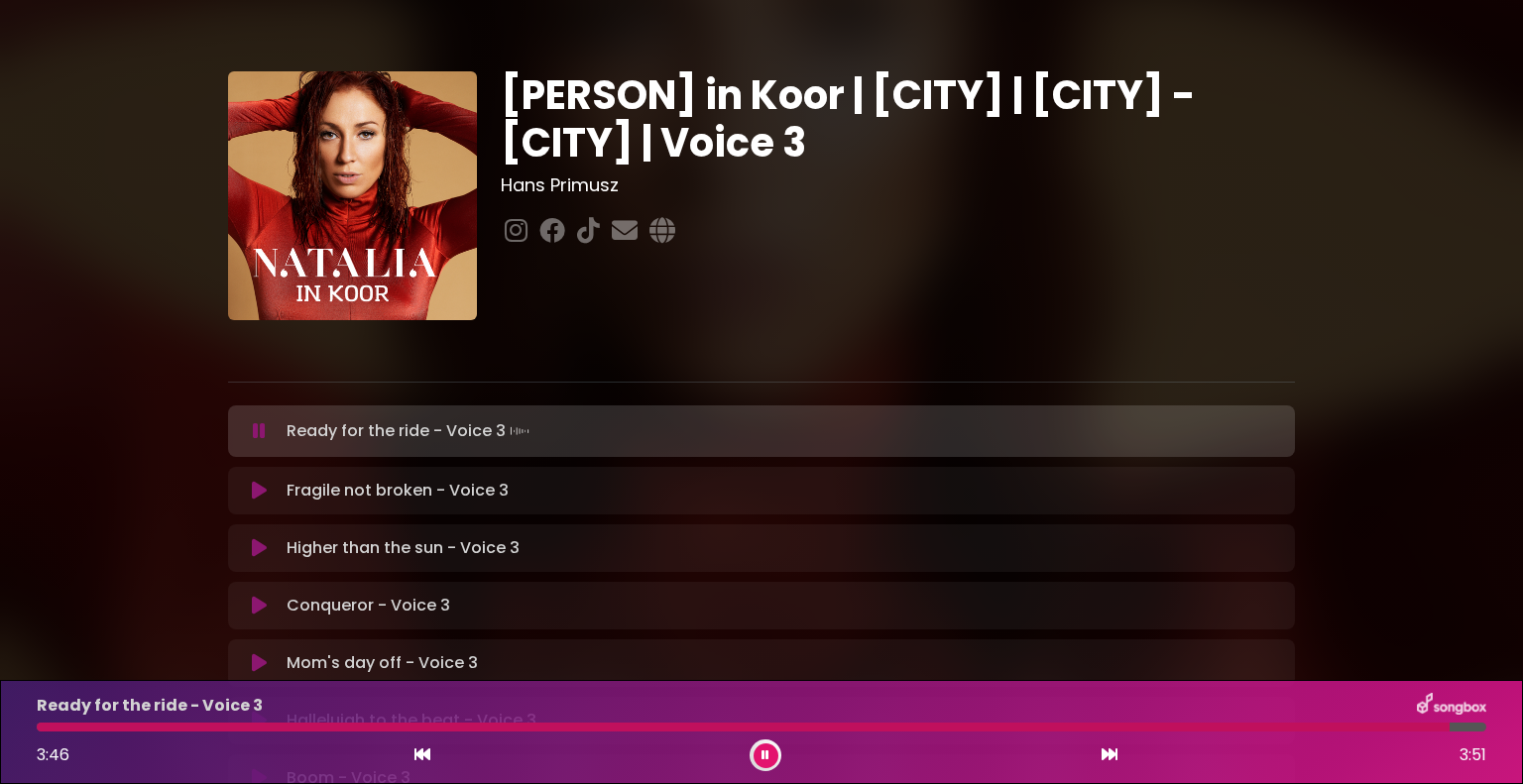 click on "Ready for the ride - Voice 3
Loading Track..." at bounding box center [410, 431] 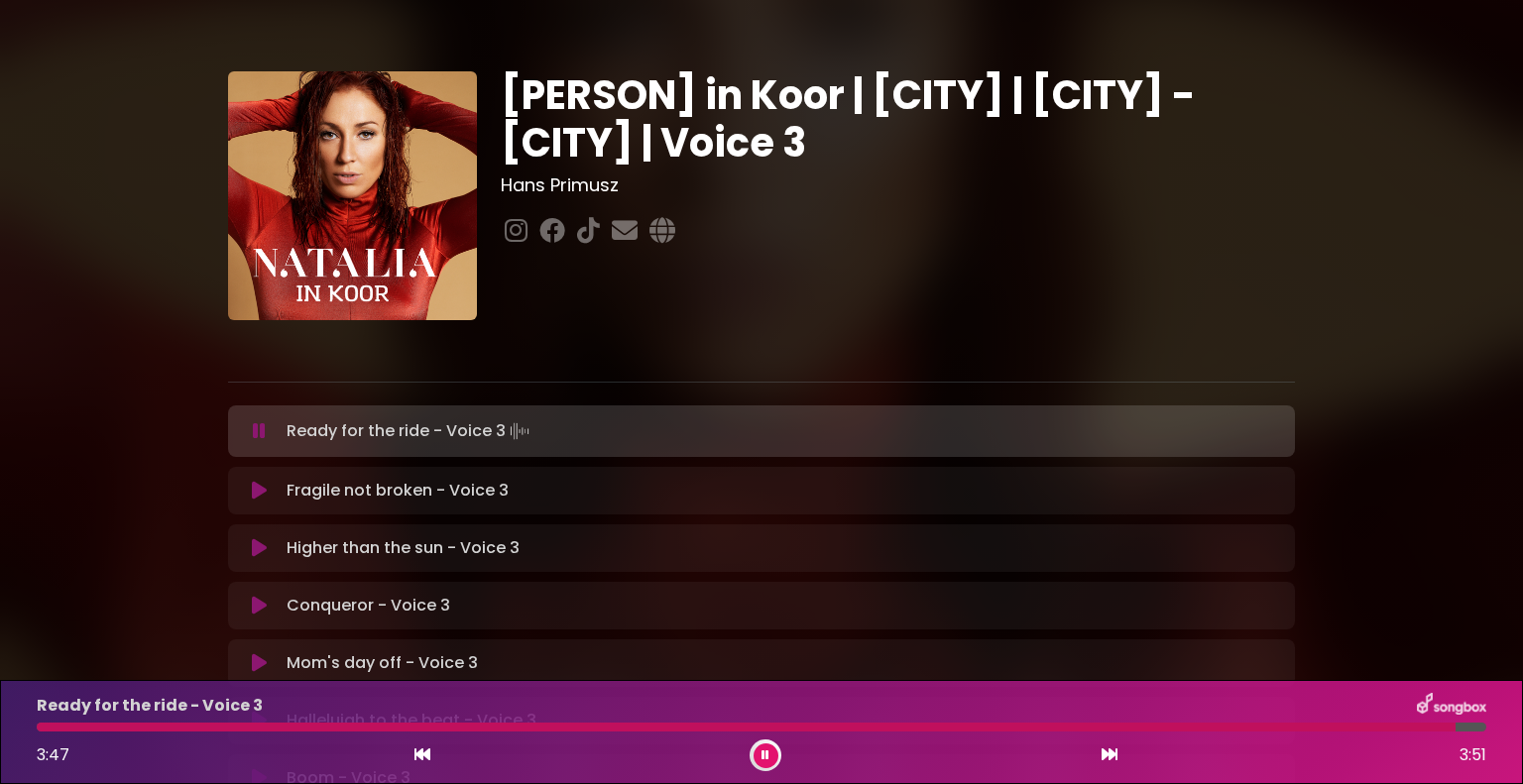 click on "Ready for the ride - Voice 3
Loading Track..." at bounding box center (762, 431) 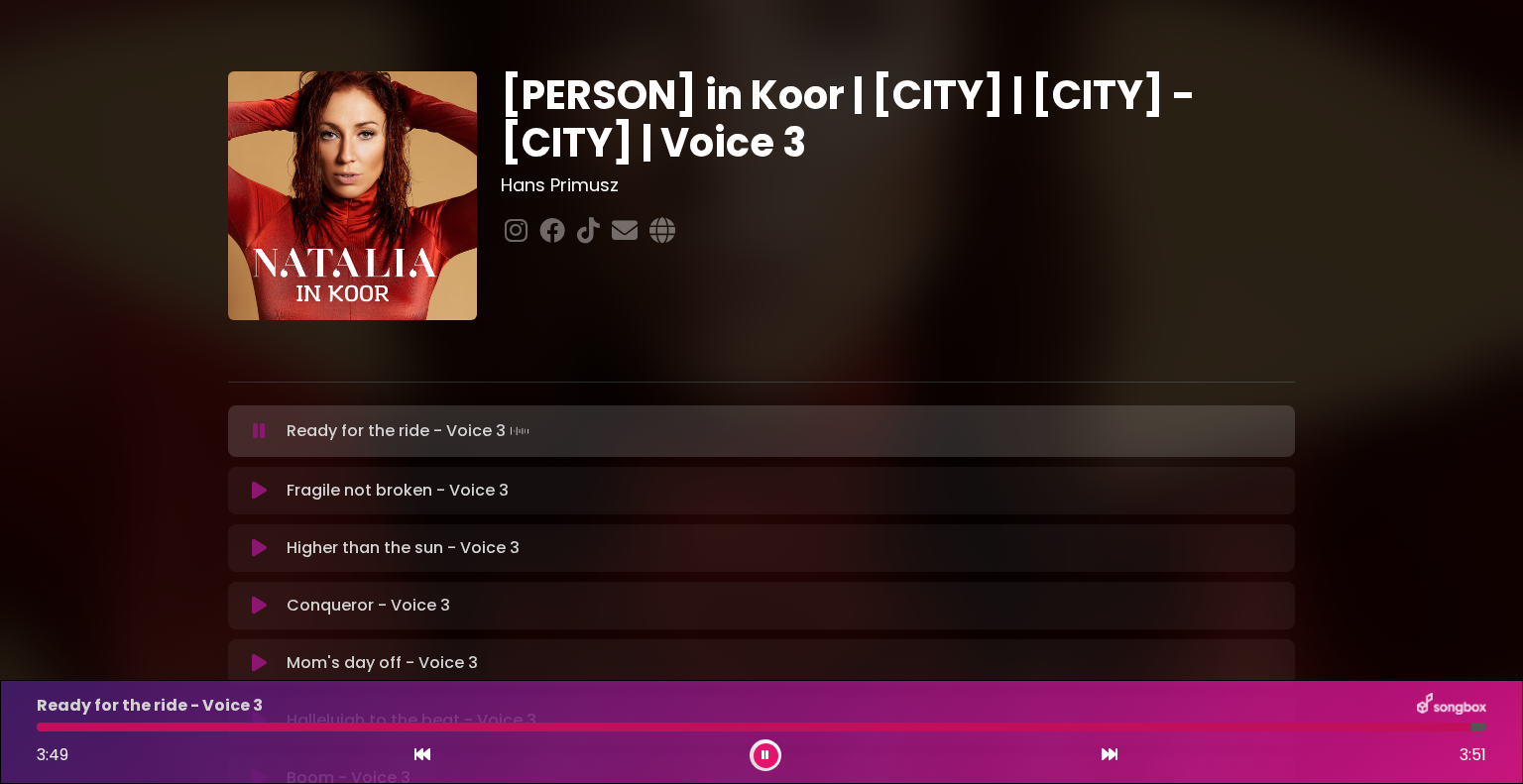 click at bounding box center (259, 431) 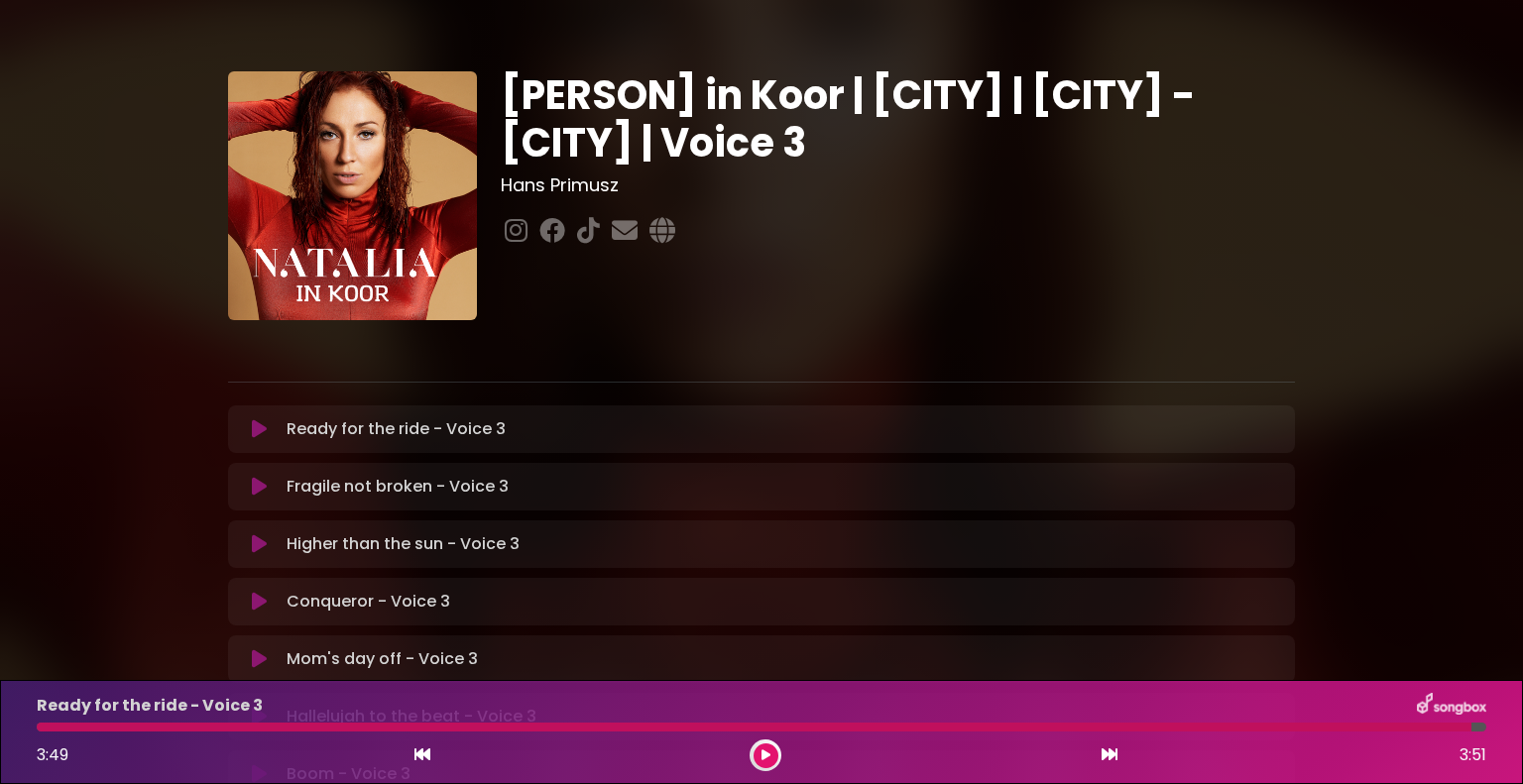 click at bounding box center (259, 429) 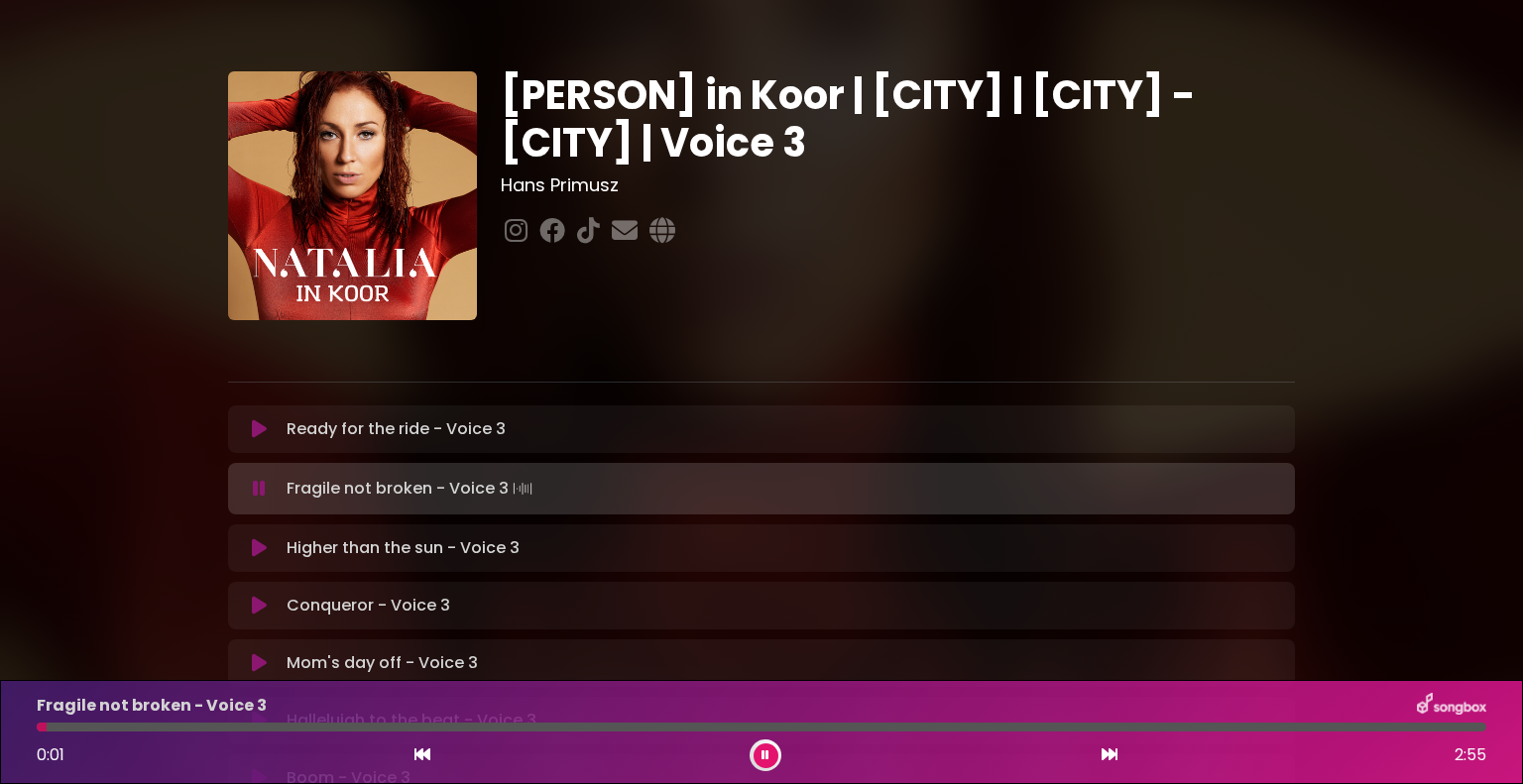 click at bounding box center [259, 429] 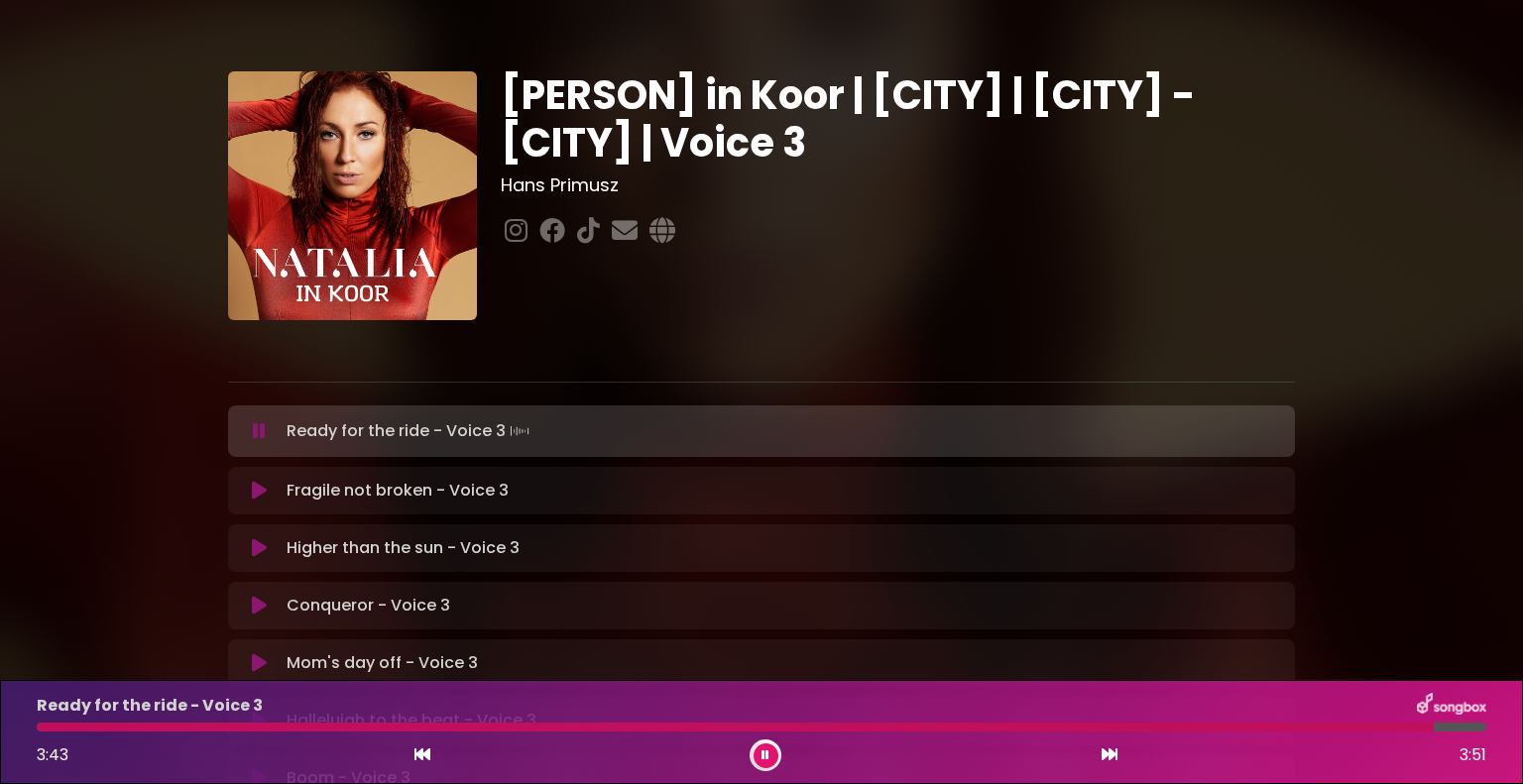 click on "Ready for the ride - Voice 3
Loading Track..." at bounding box center [410, 431] 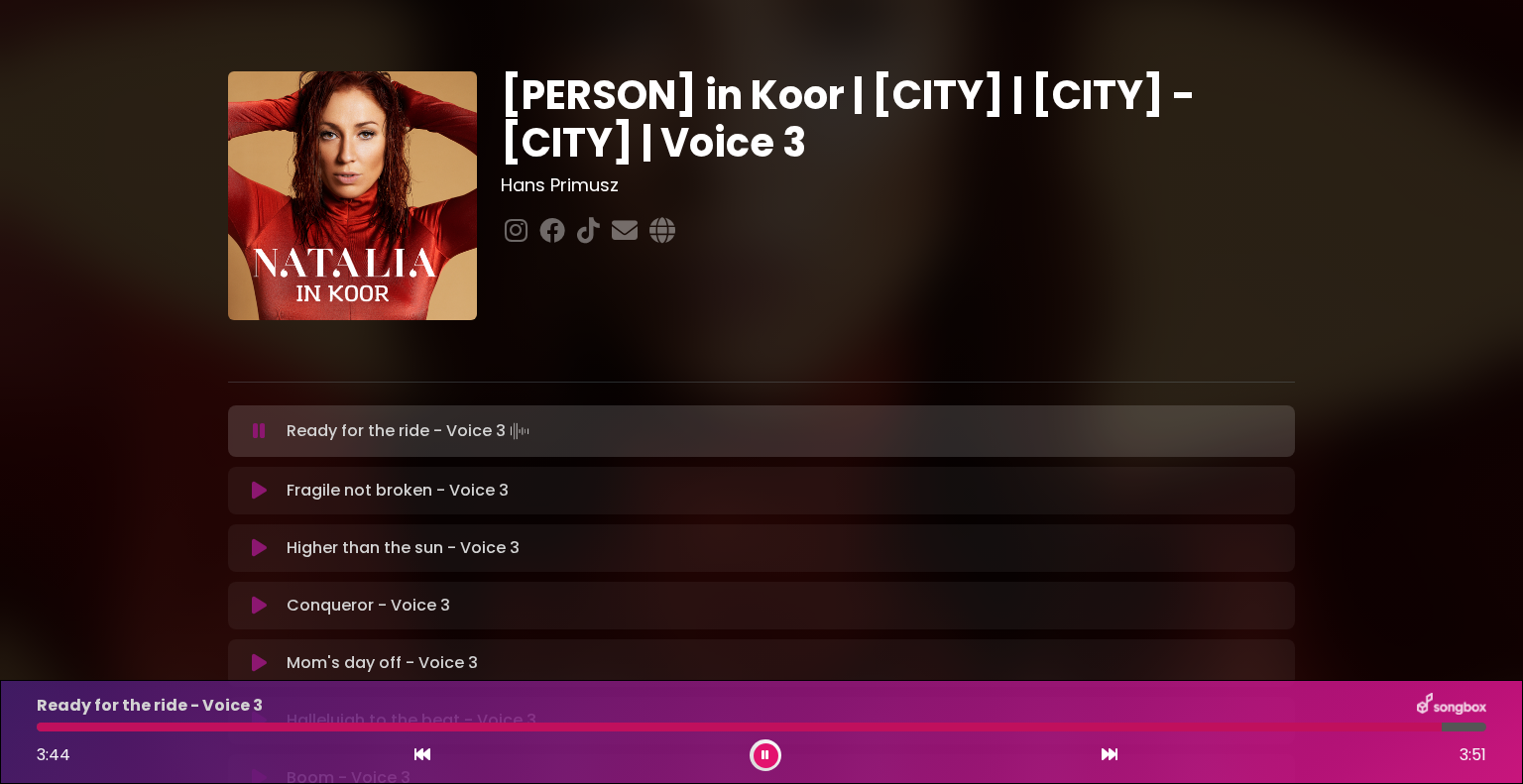 click at bounding box center (259, 431) 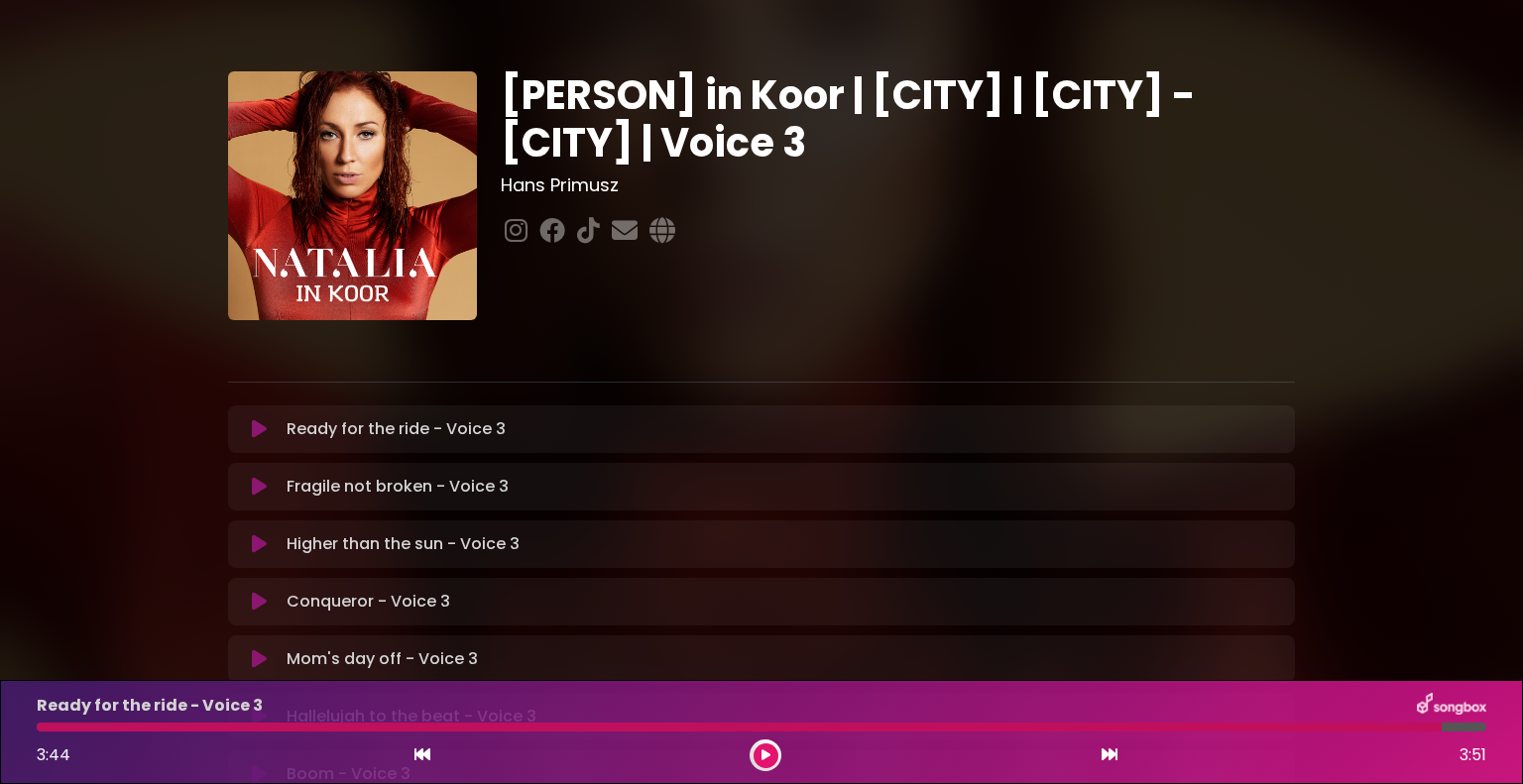click at bounding box center [259, 429] 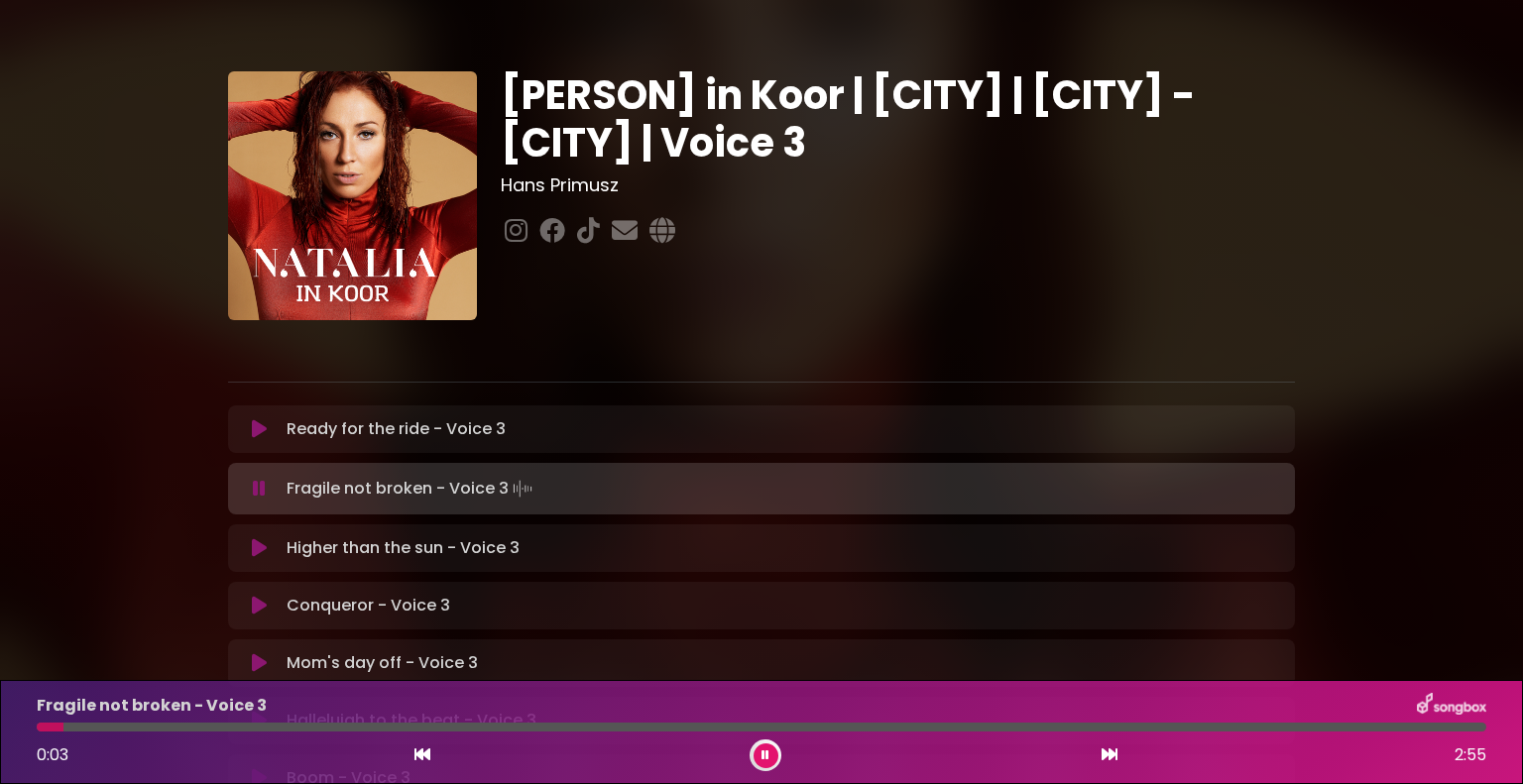 click at bounding box center [259, 429] 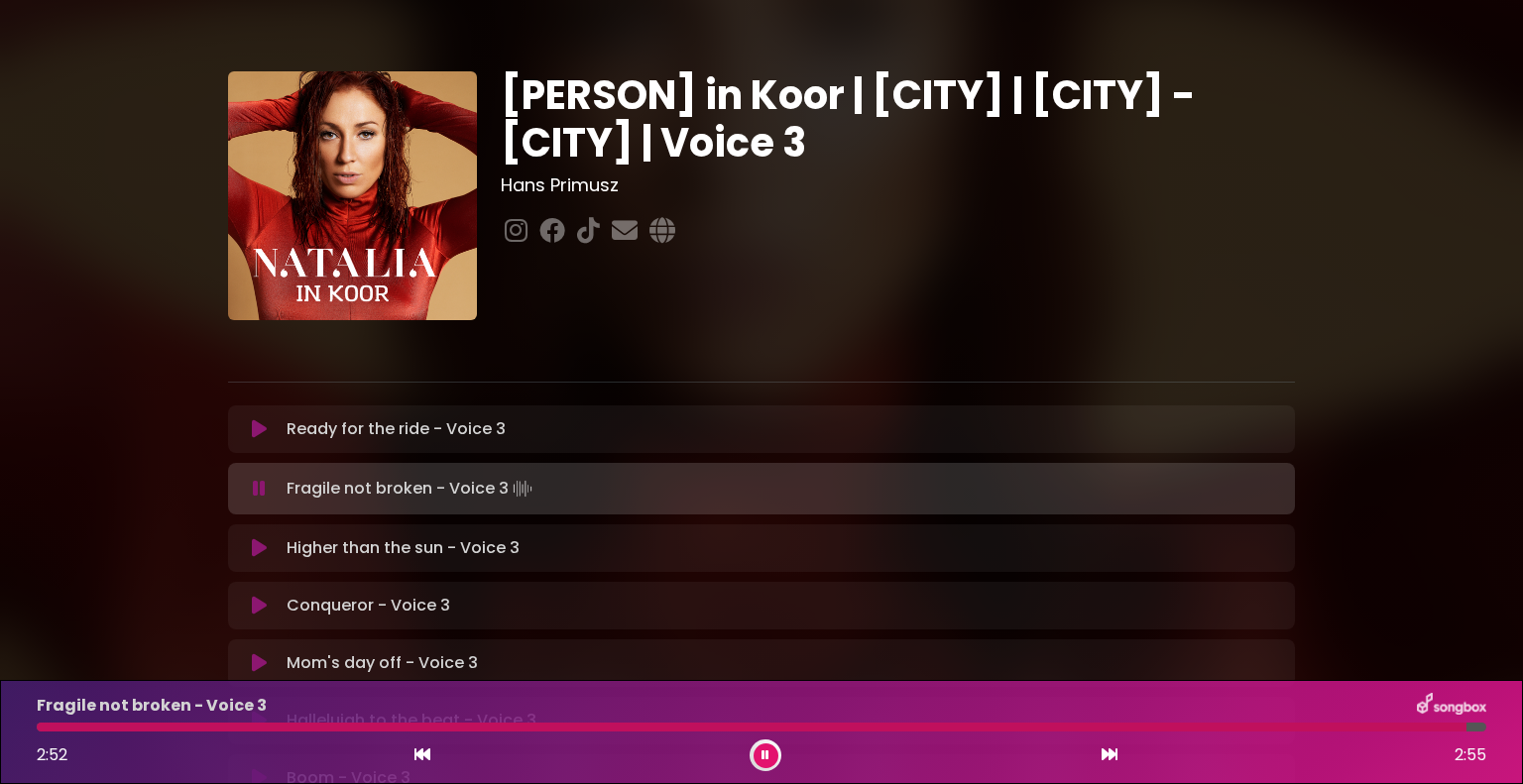 click at bounding box center (259, 489) 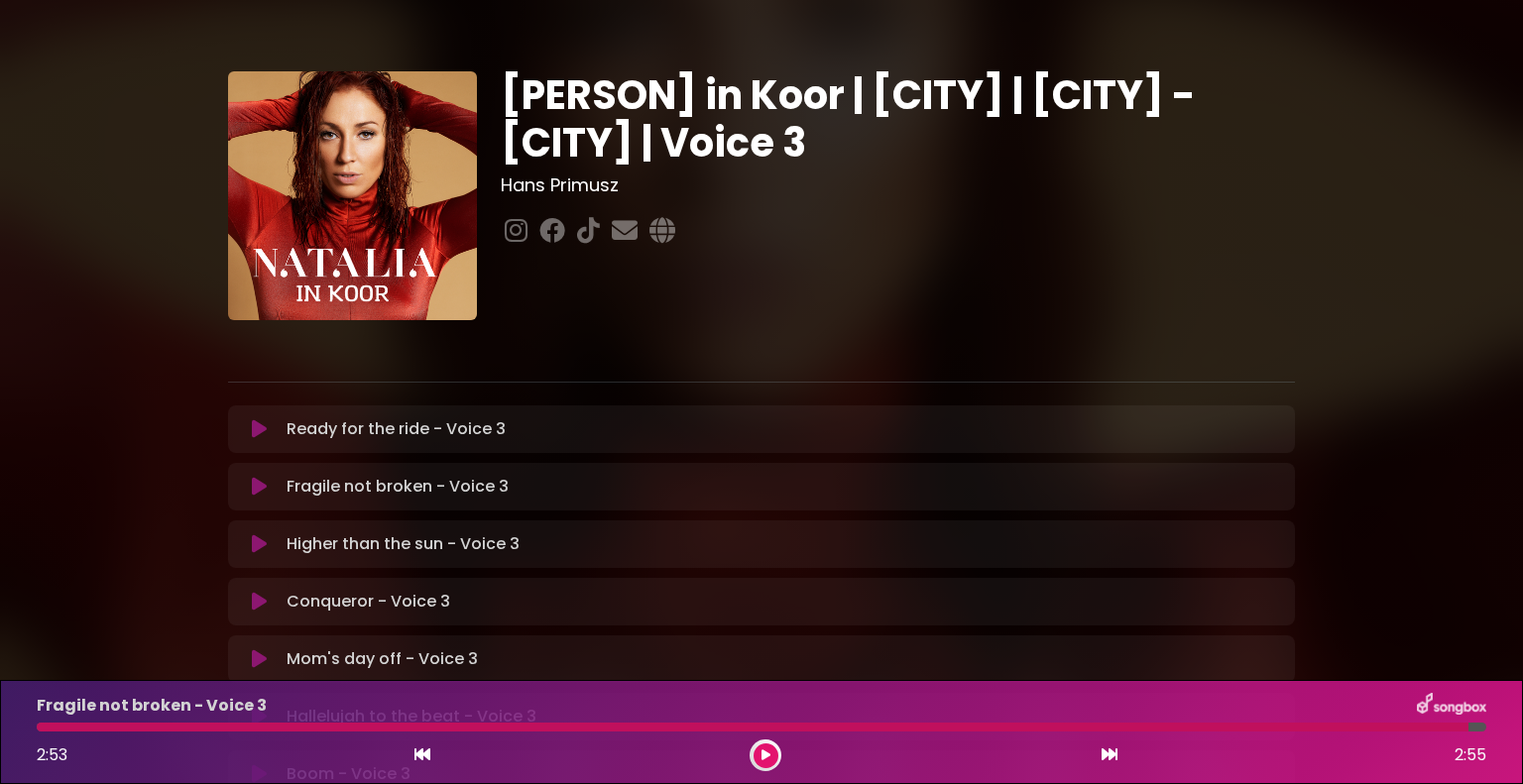 click at bounding box center [259, 487] 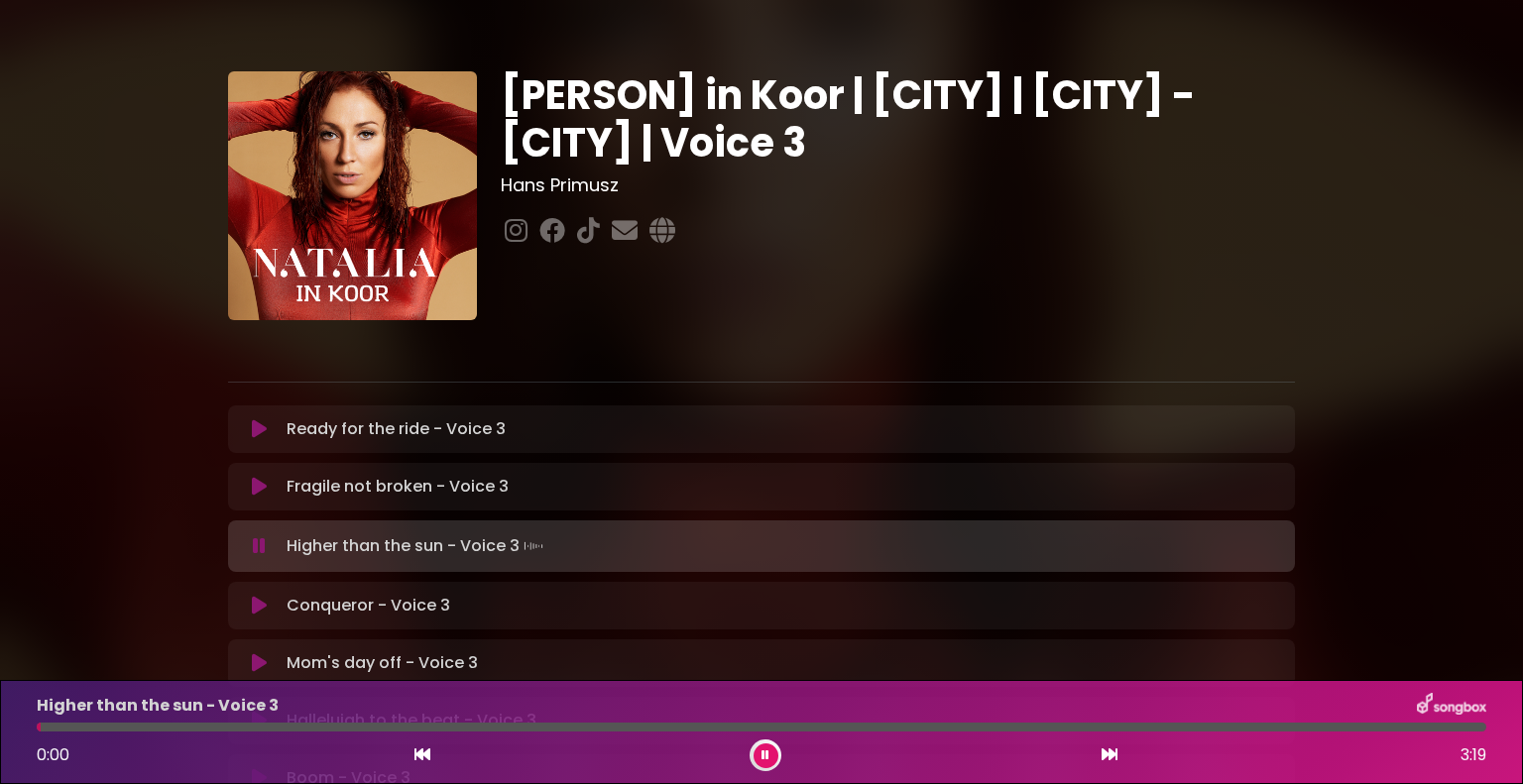 click at bounding box center (259, 487) 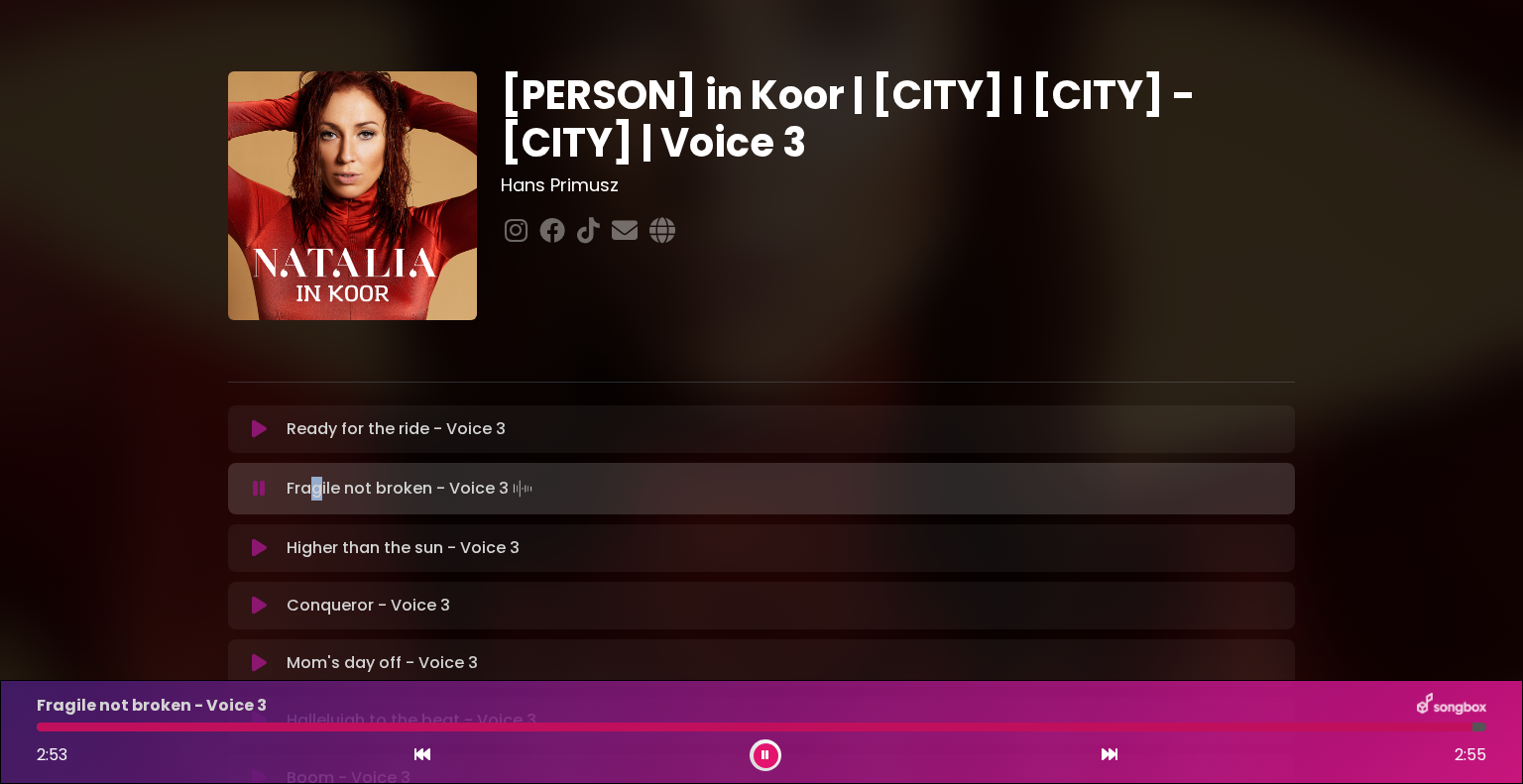 drag, startPoint x: 313, startPoint y: 783, endPoint x: 316, endPoint y: 484, distance: 299.015 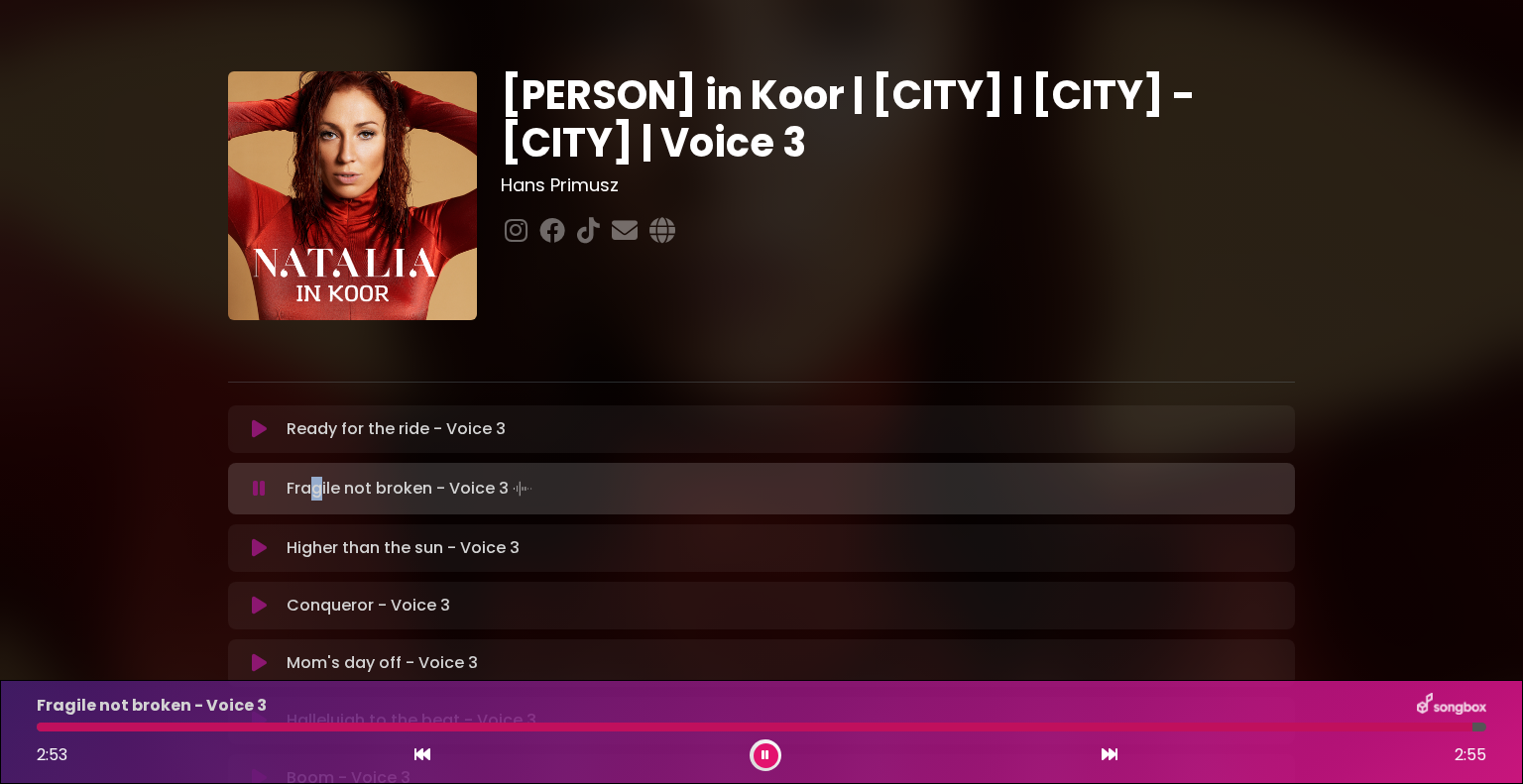 click on "Fragile not broken - Voice 3
Loading Track..." at bounding box center [411, 489] 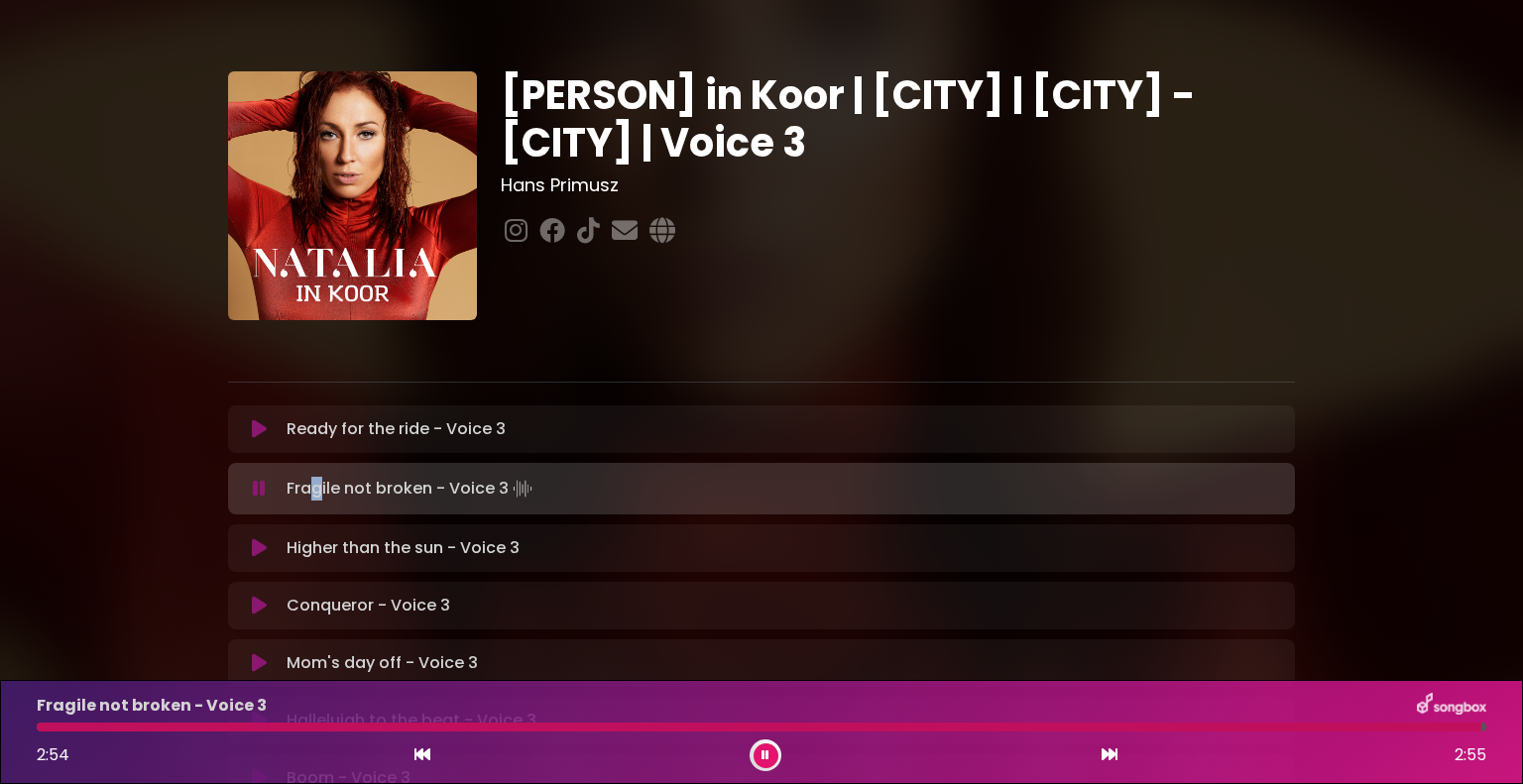 click at bounding box center (259, 489) 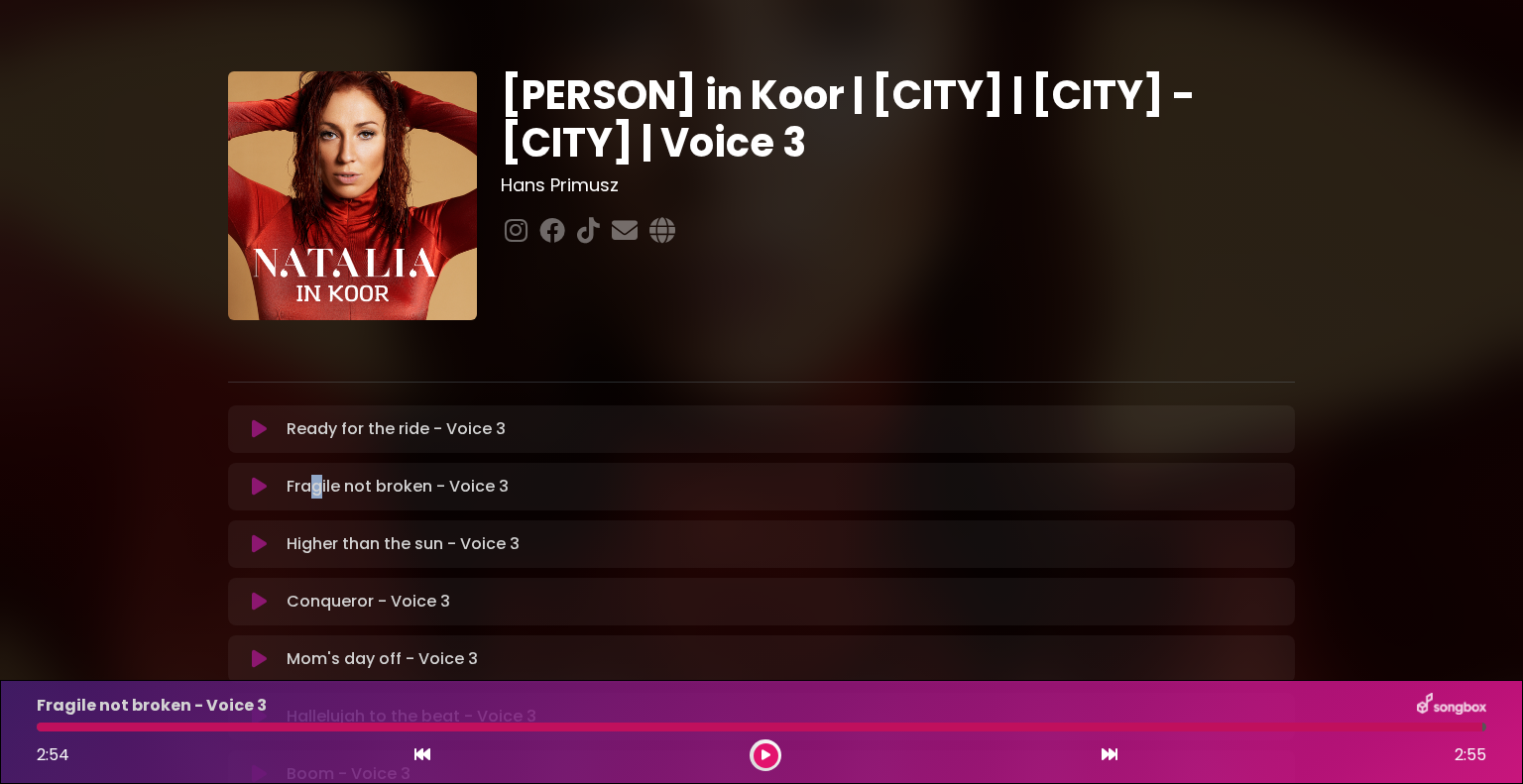 click at bounding box center [259, 487] 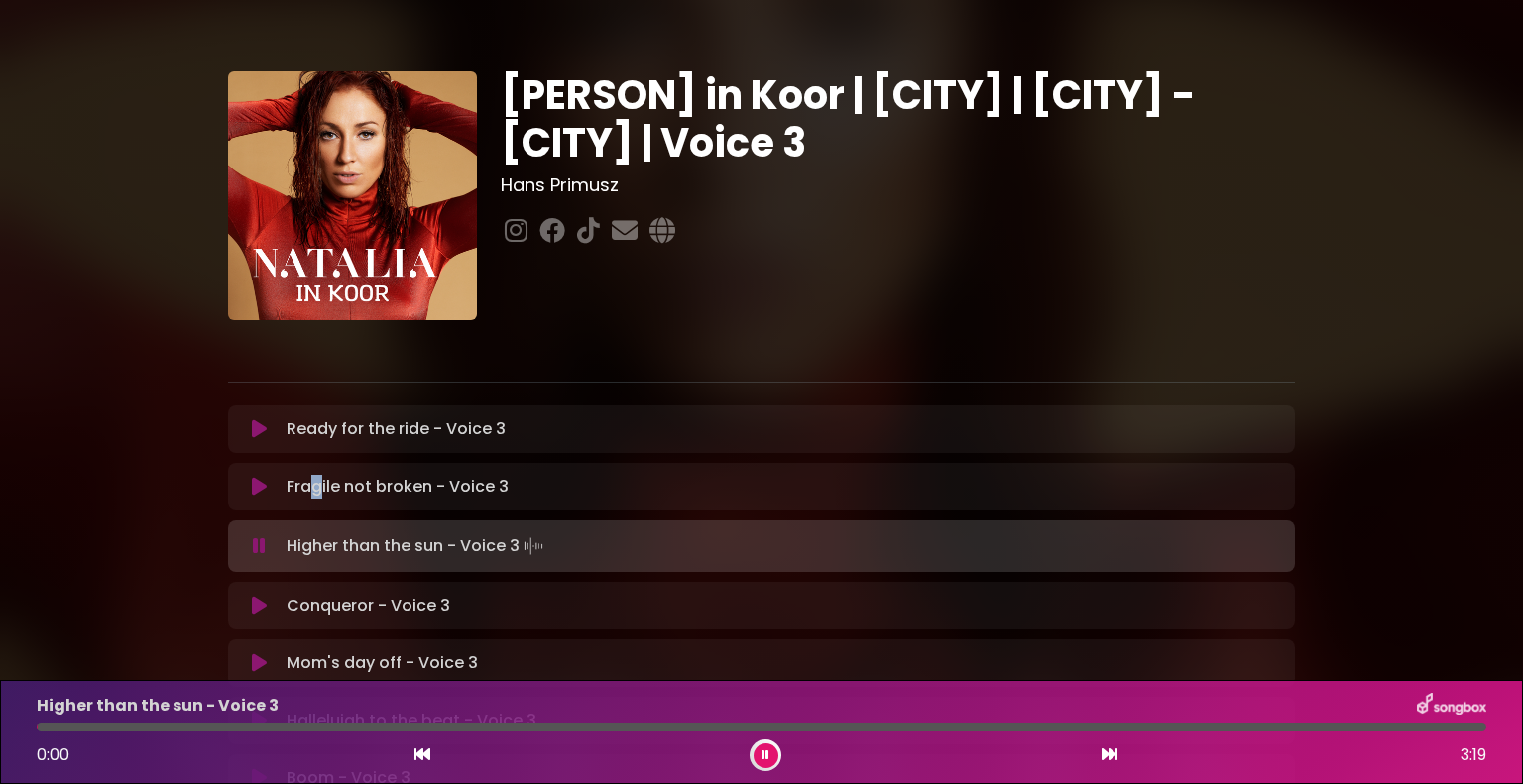 click at bounding box center [259, 487] 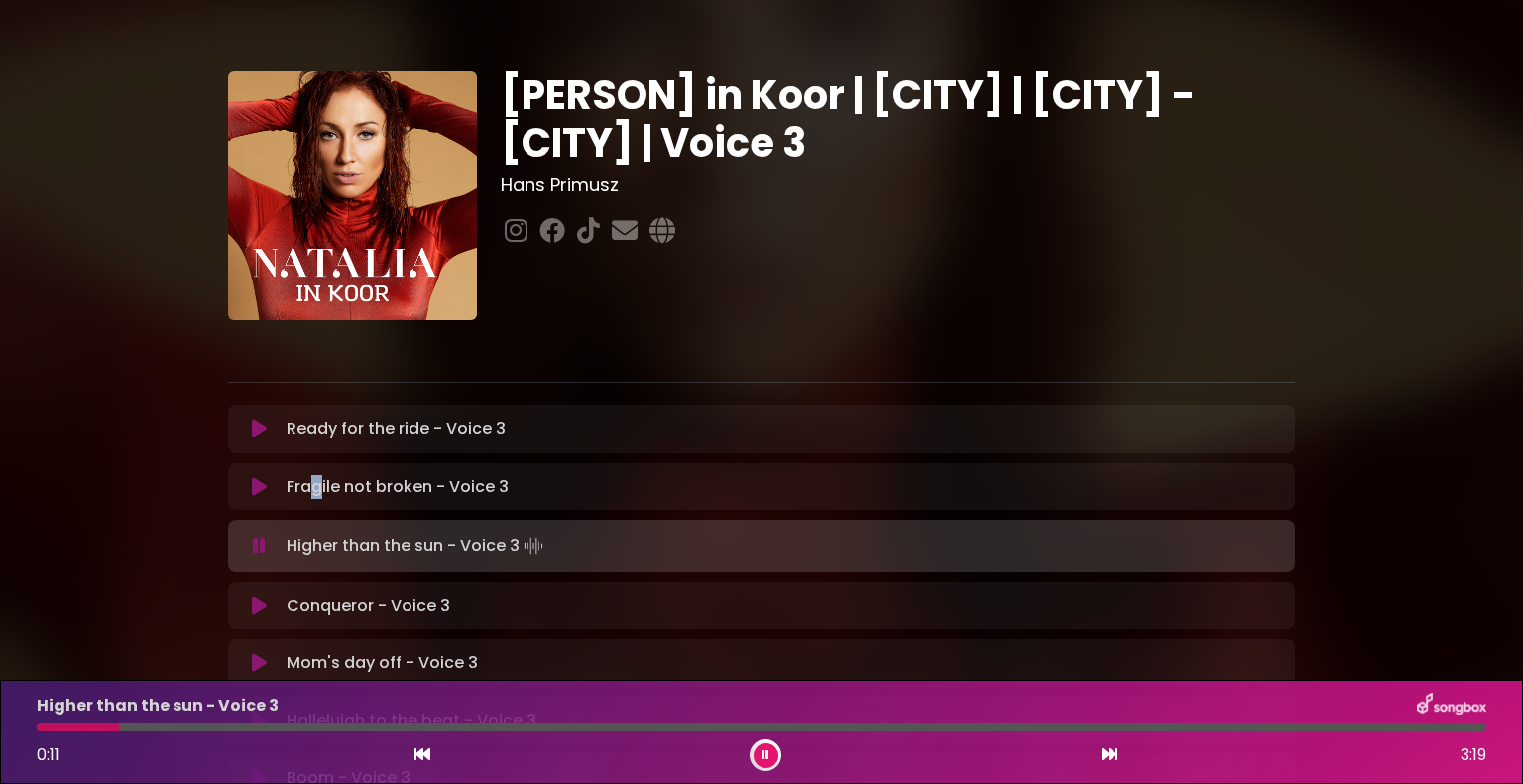 type 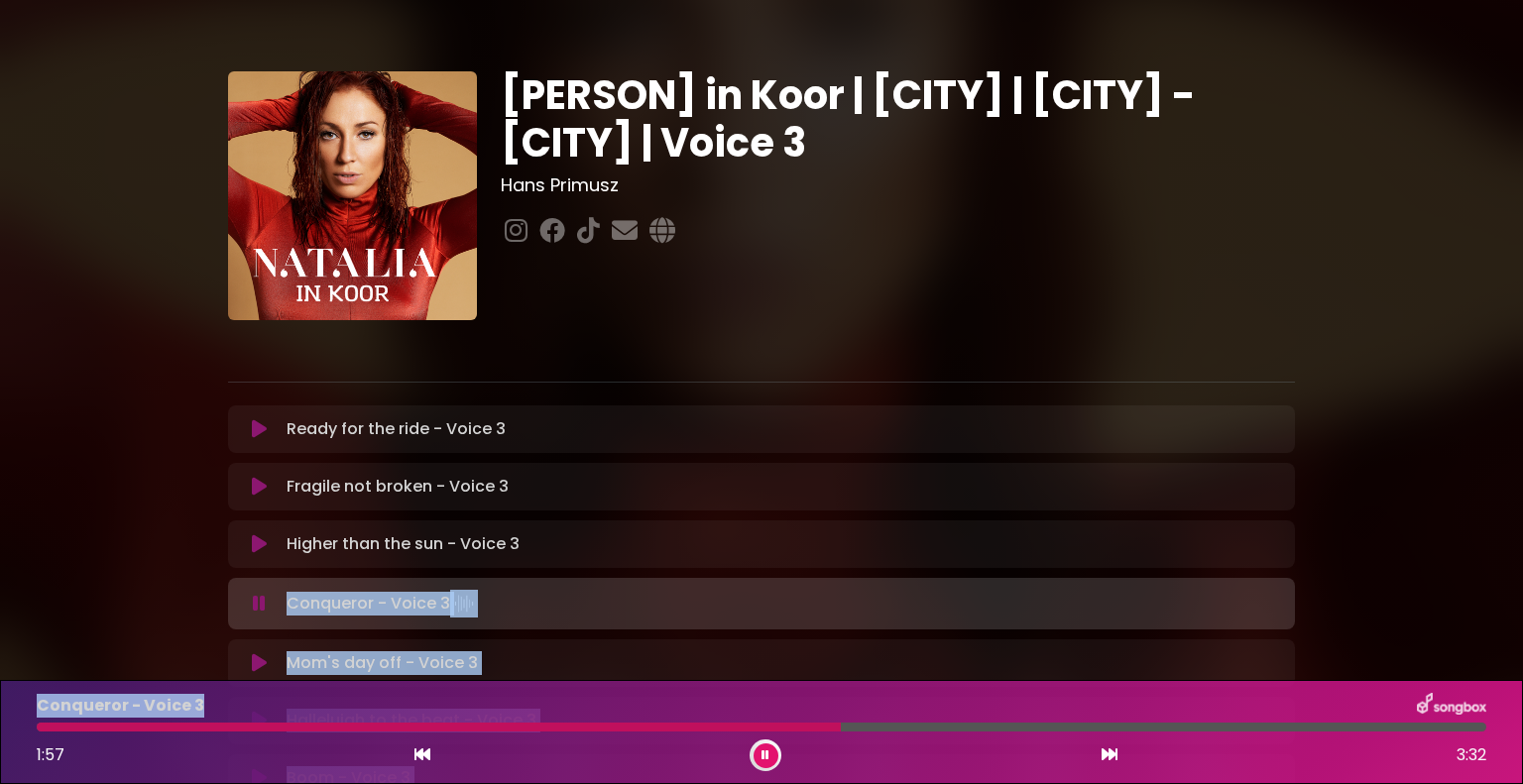 drag, startPoint x: 284, startPoint y: 624, endPoint x: 371, endPoint y: 715, distance: 125.89678 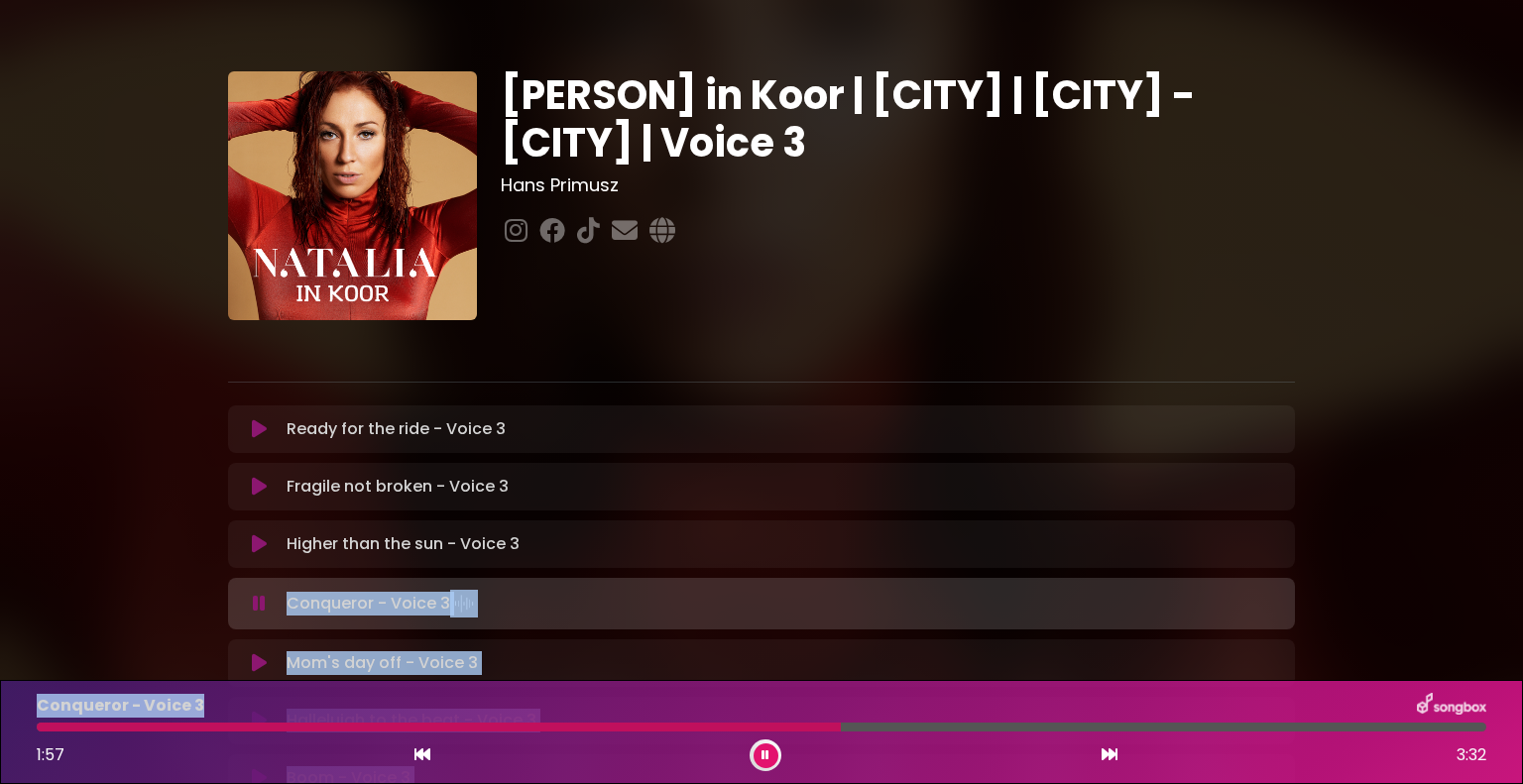 click on "[PERSON] in Koor | [CITY] | [CITY] - [CITY] | Voice 3
[FIRST] [LAST]" at bounding box center [762, 573] 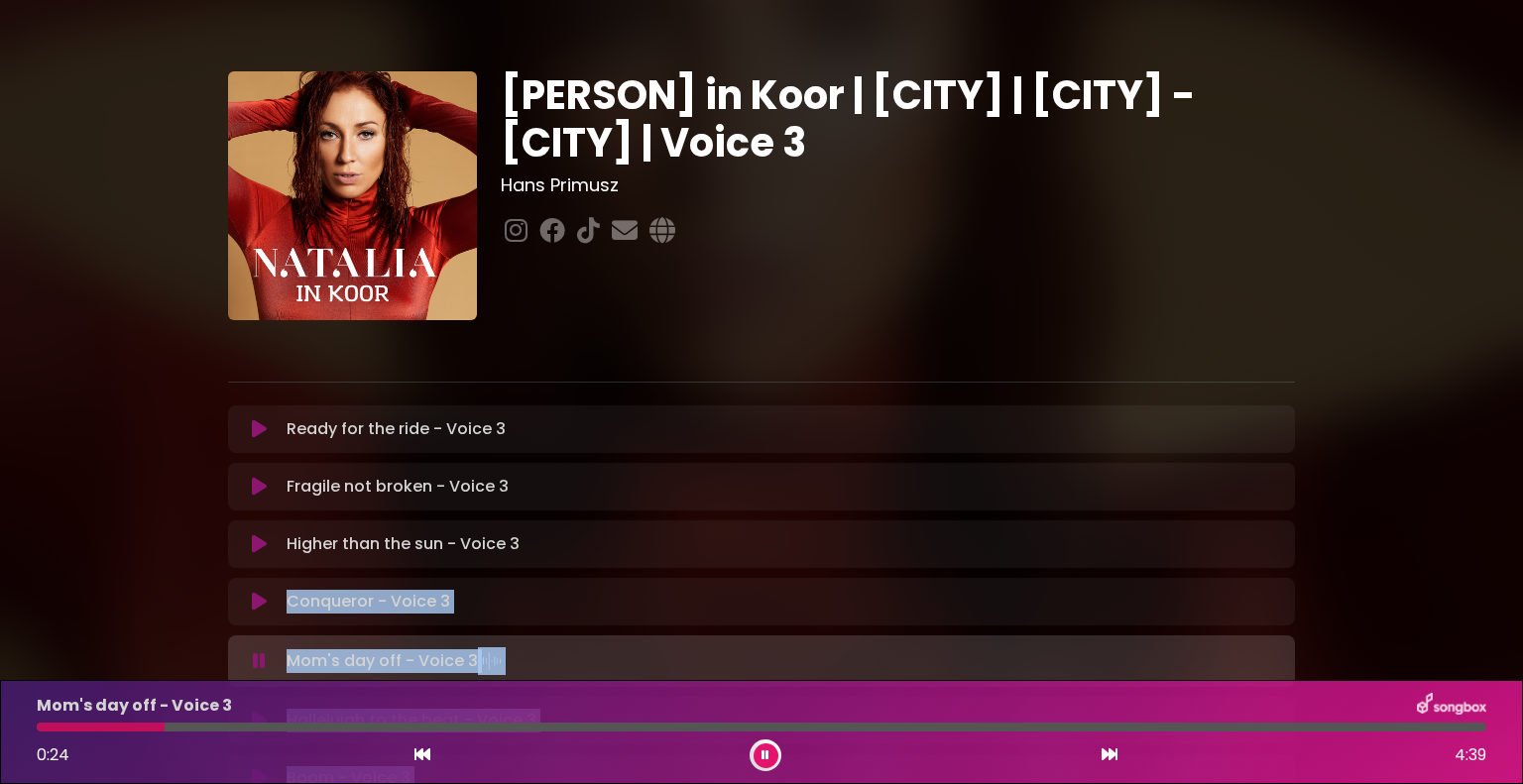 click on "Mom's day off - Voice 3
Loading Track..." at bounding box center (396, 661) 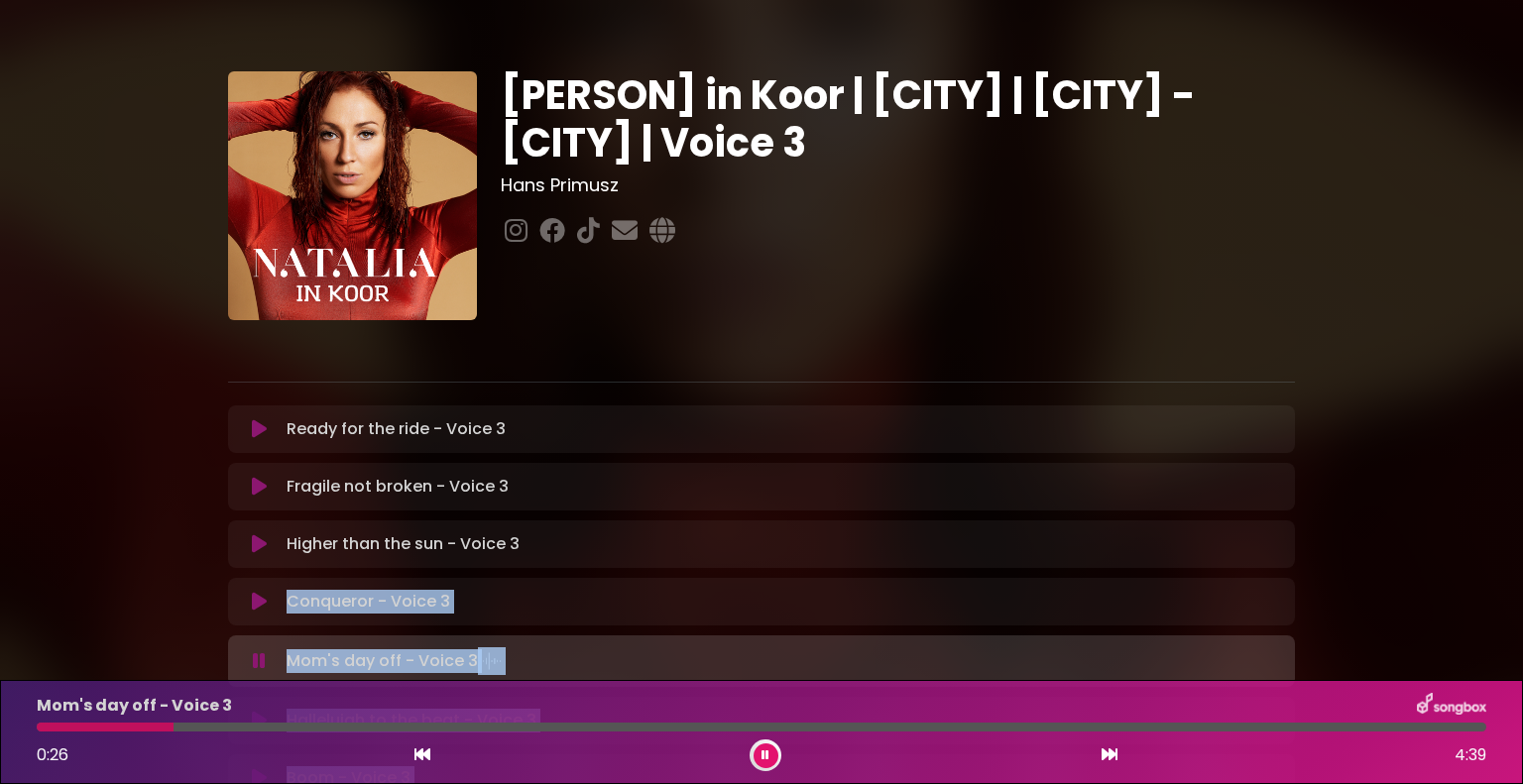 click at bounding box center (259, 661) 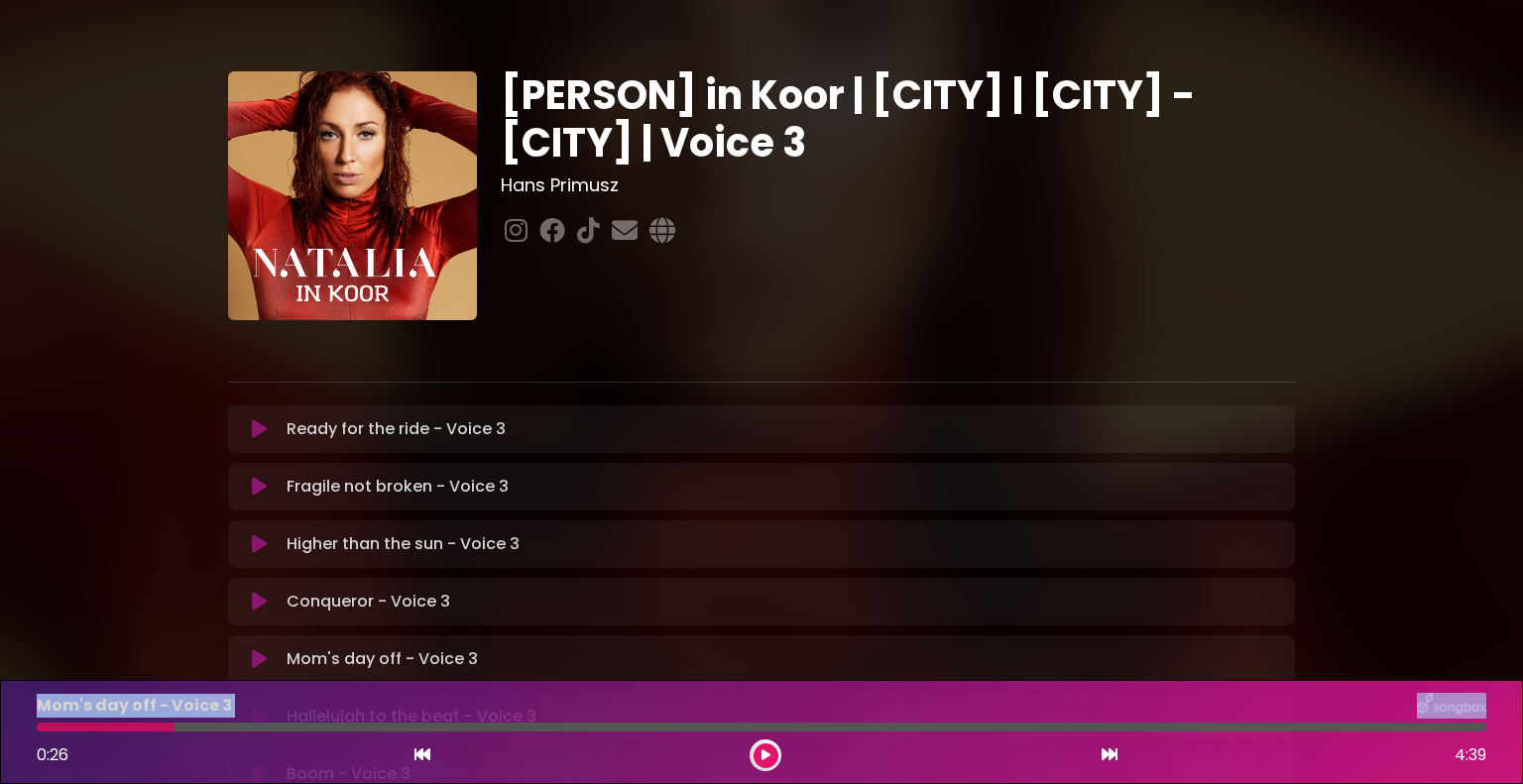 drag, startPoint x: 173, startPoint y: 727, endPoint x: 0, endPoint y: 680, distance: 179.27074 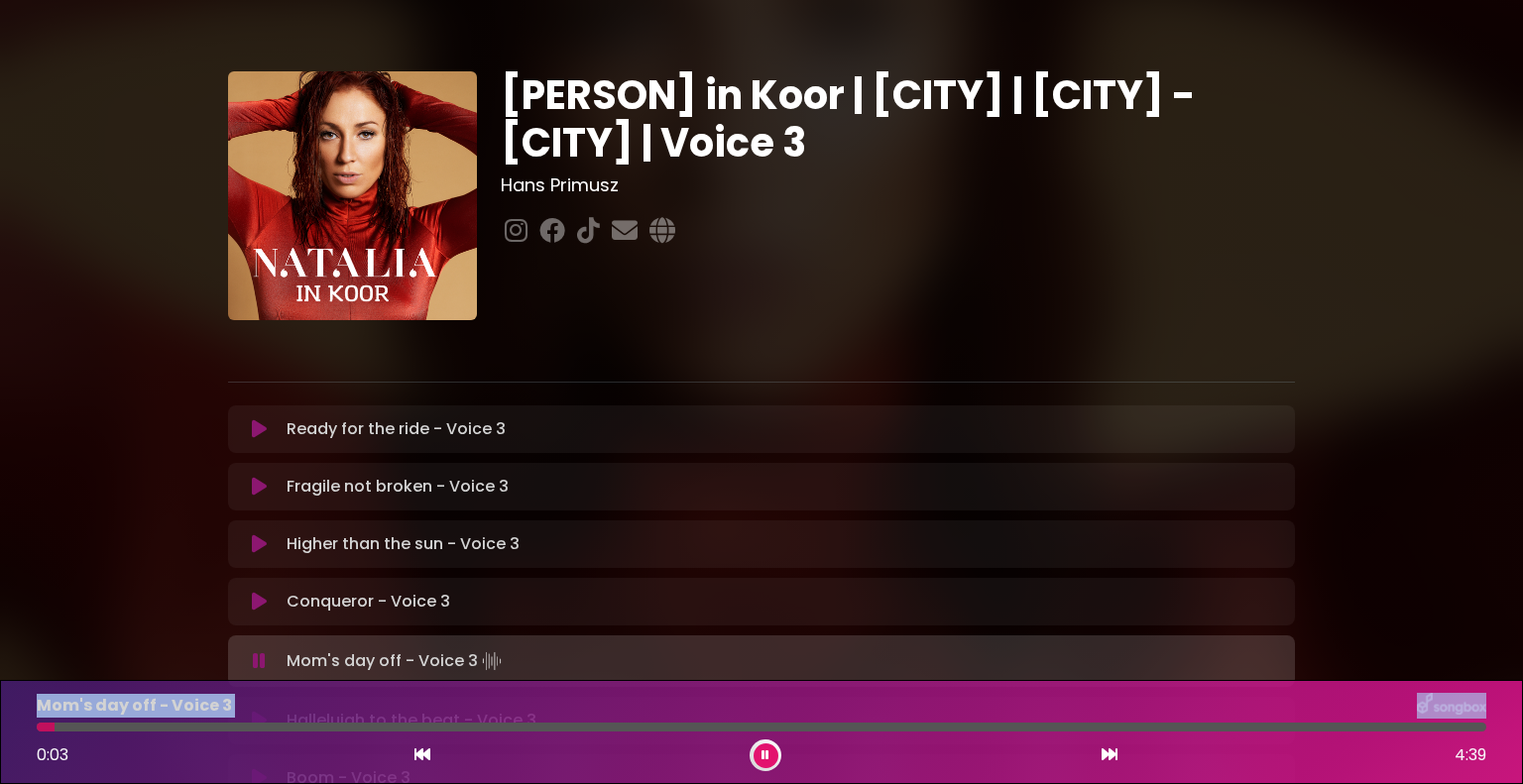 type 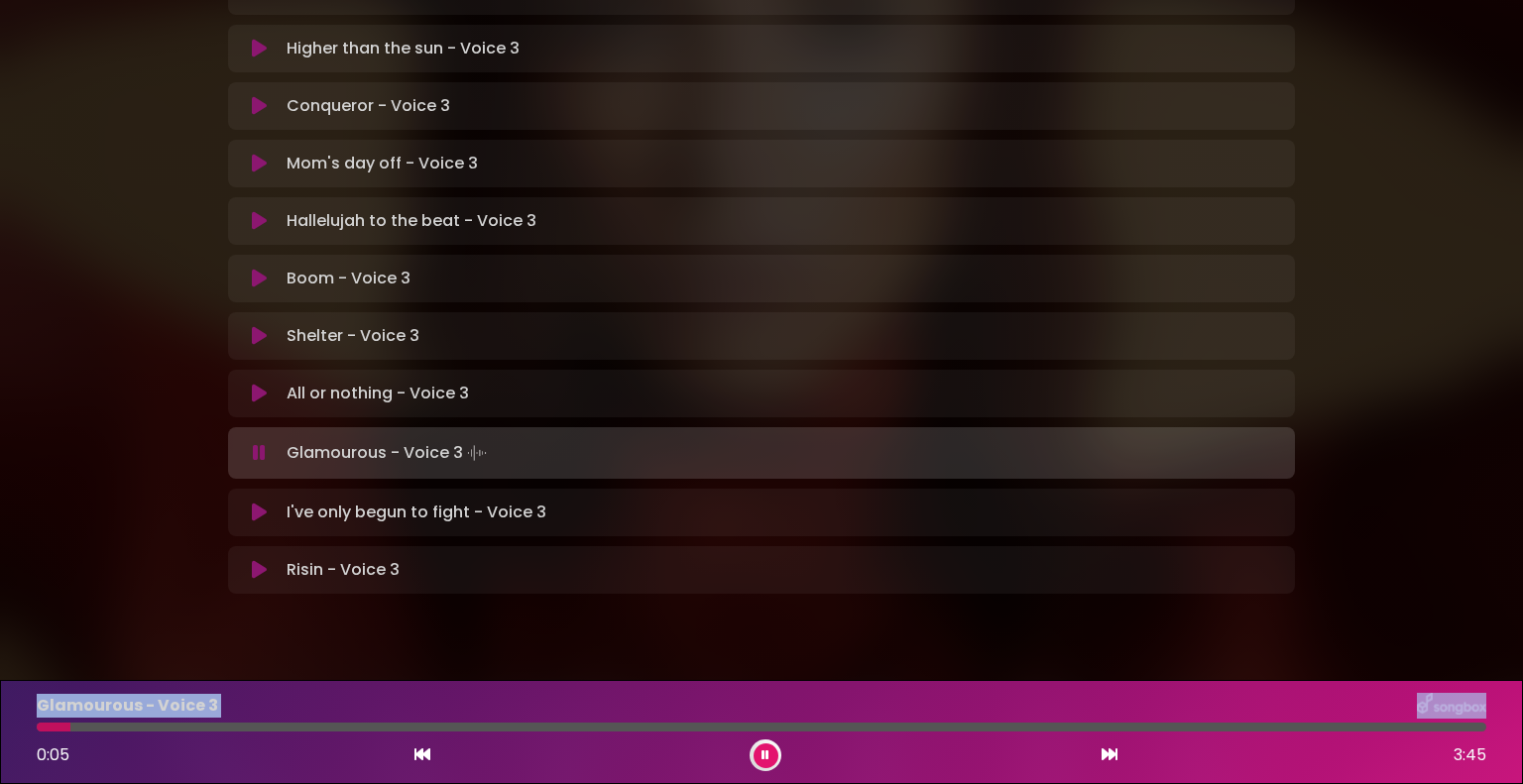 scroll, scrollTop: 534, scrollLeft: 0, axis: vertical 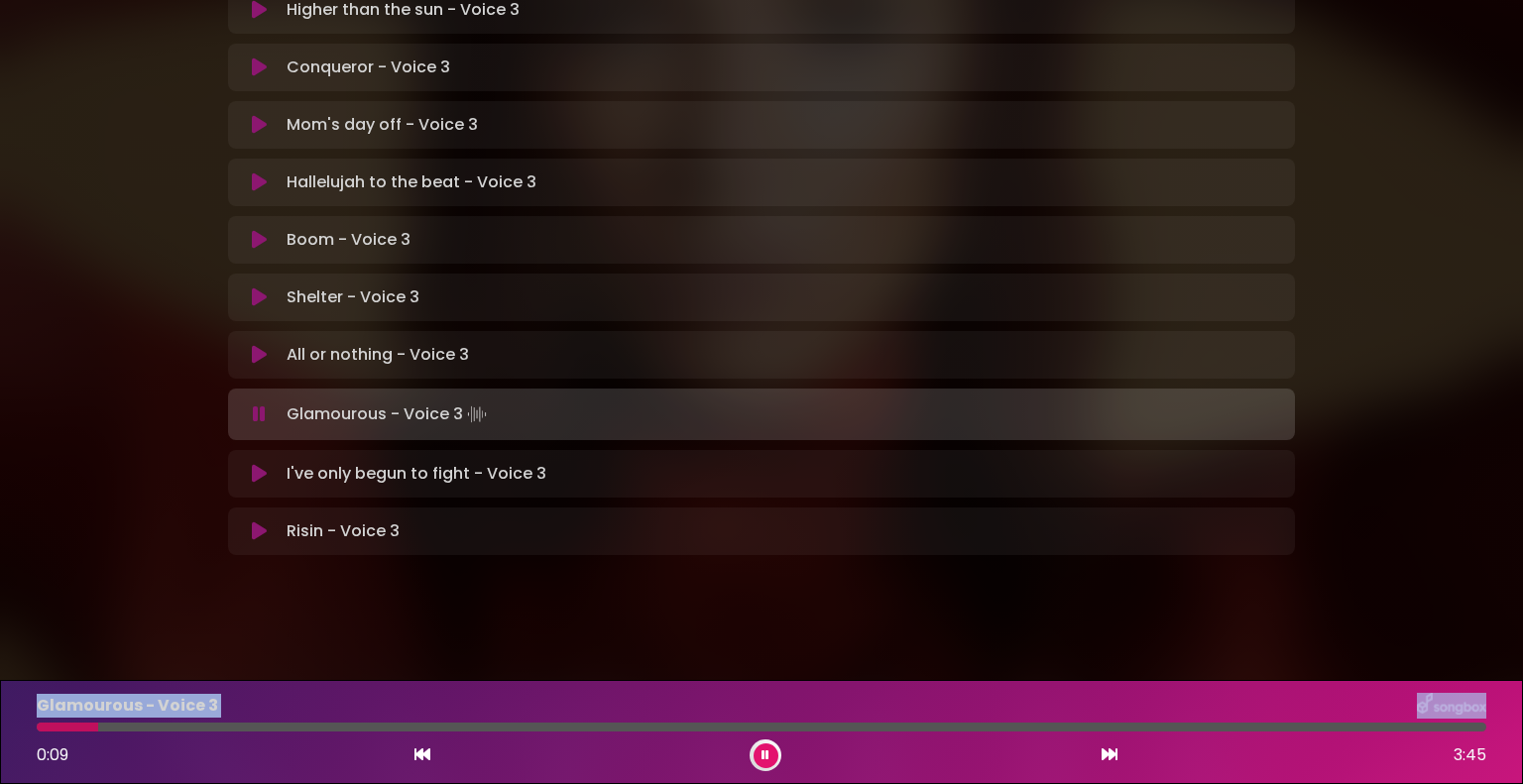 click at bounding box center [259, 414] 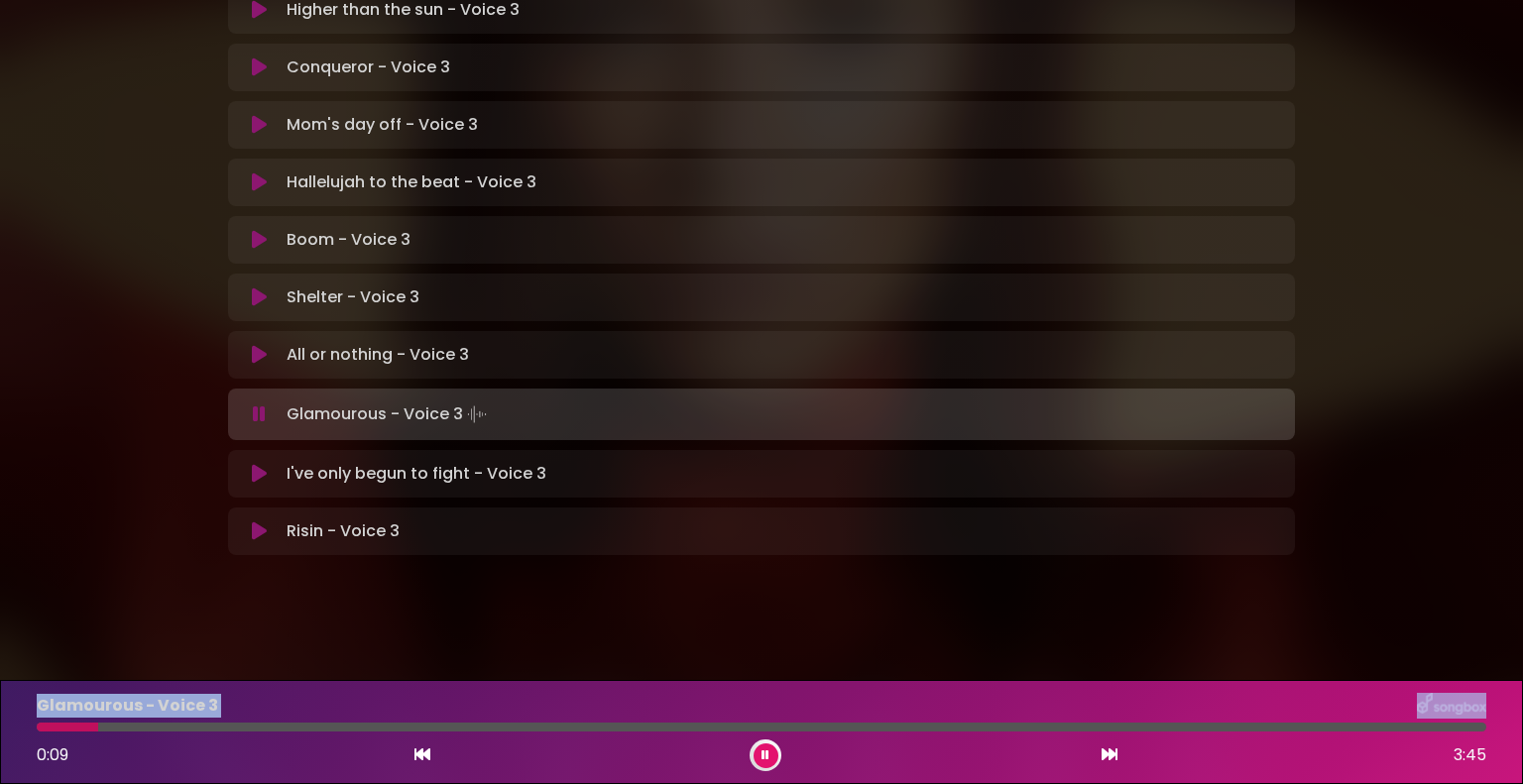 scroll, scrollTop: 530, scrollLeft: 0, axis: vertical 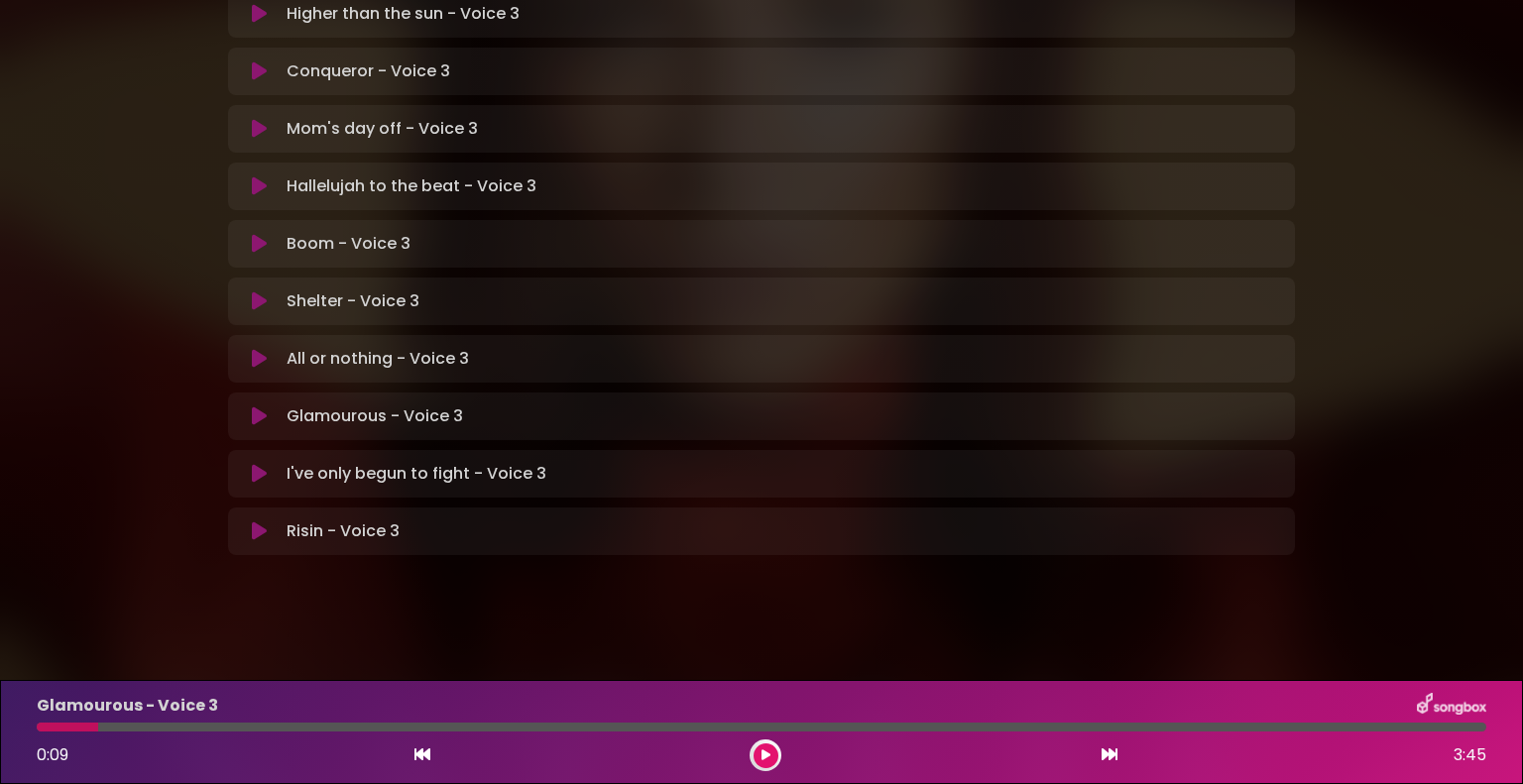 click on "[PERSON] in Koor | [CITY] | [CITY] - [CITY] | Voice 3
[FIRST] [LAST]" at bounding box center [762, 41] 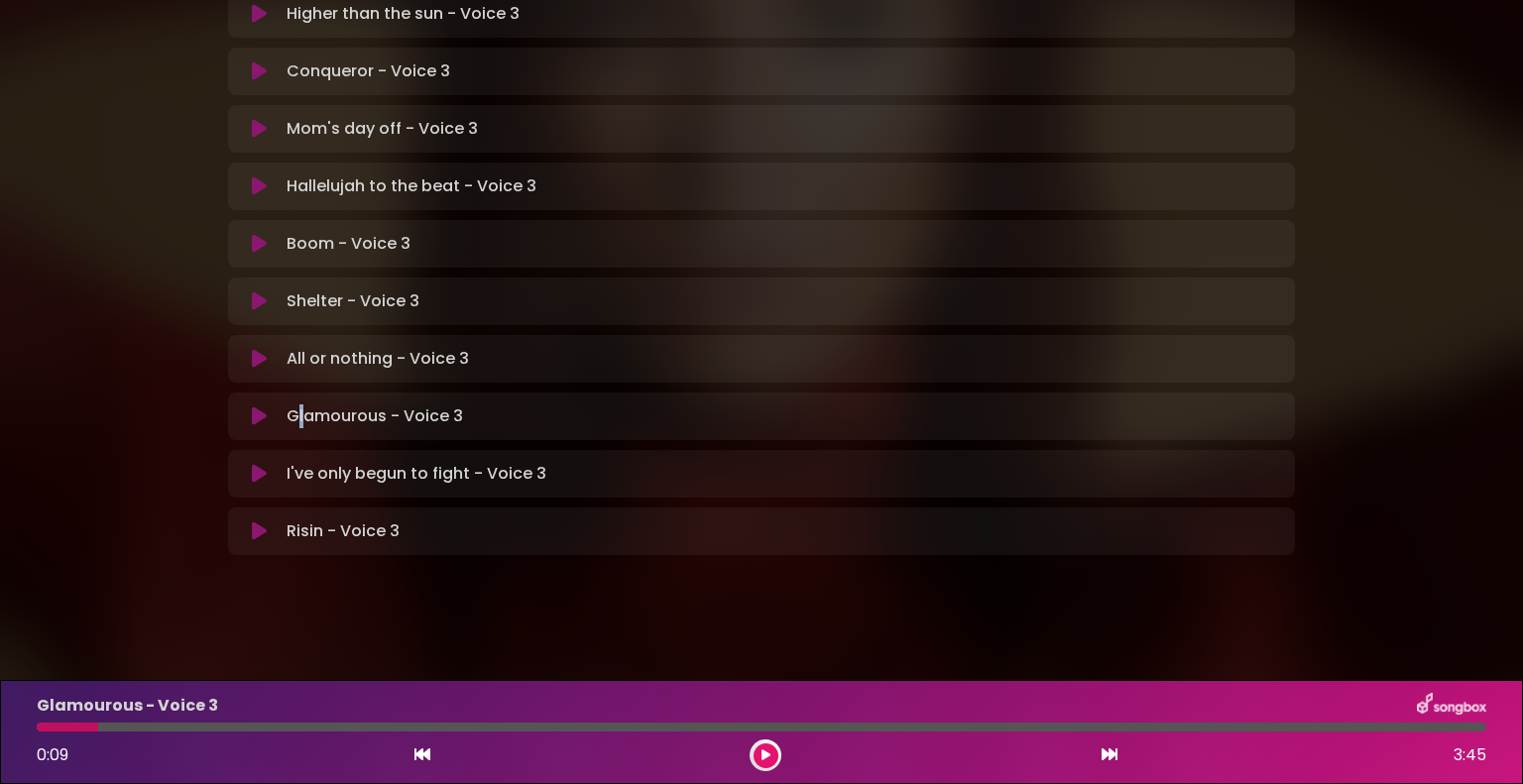click at bounding box center (259, 416) 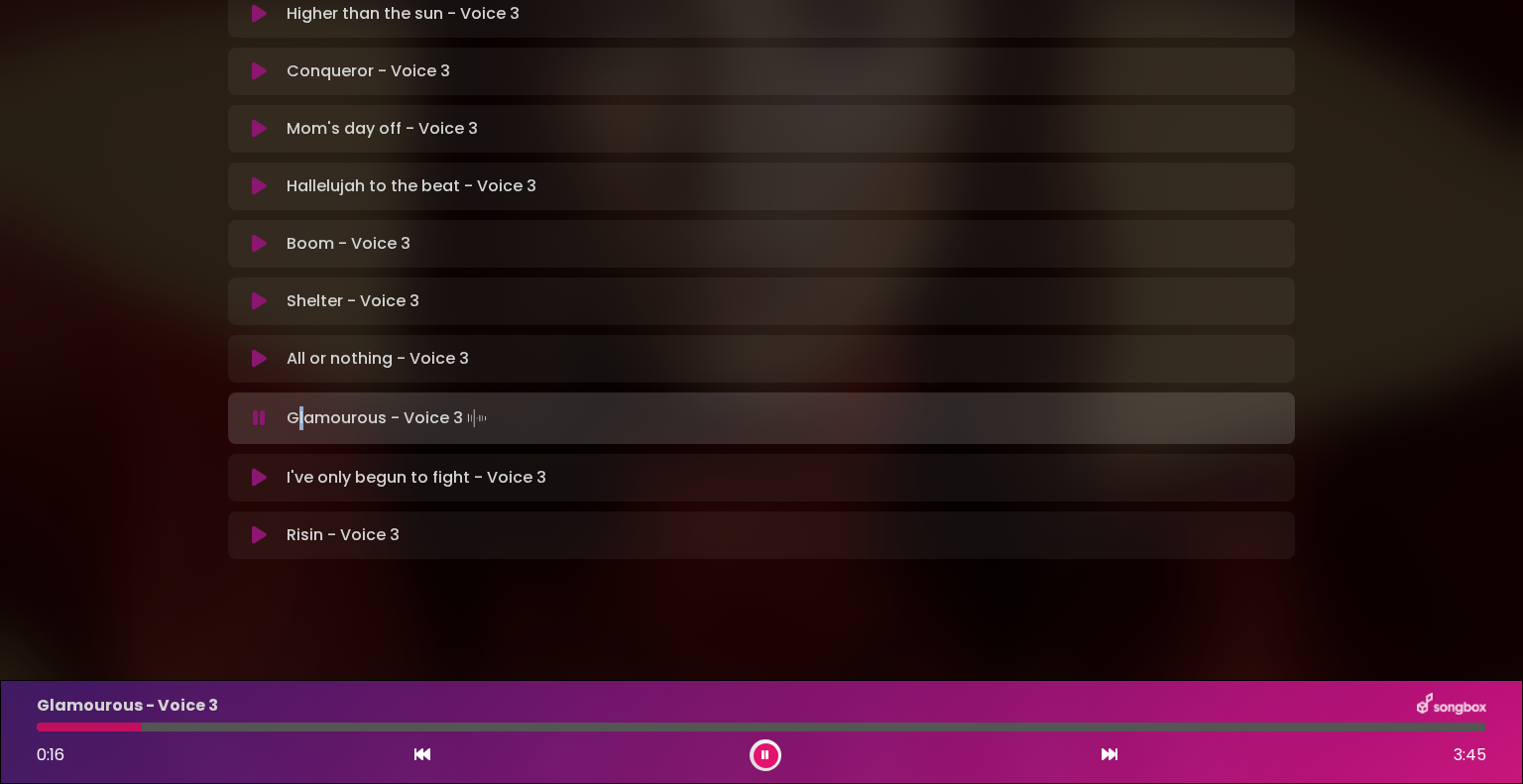 type 